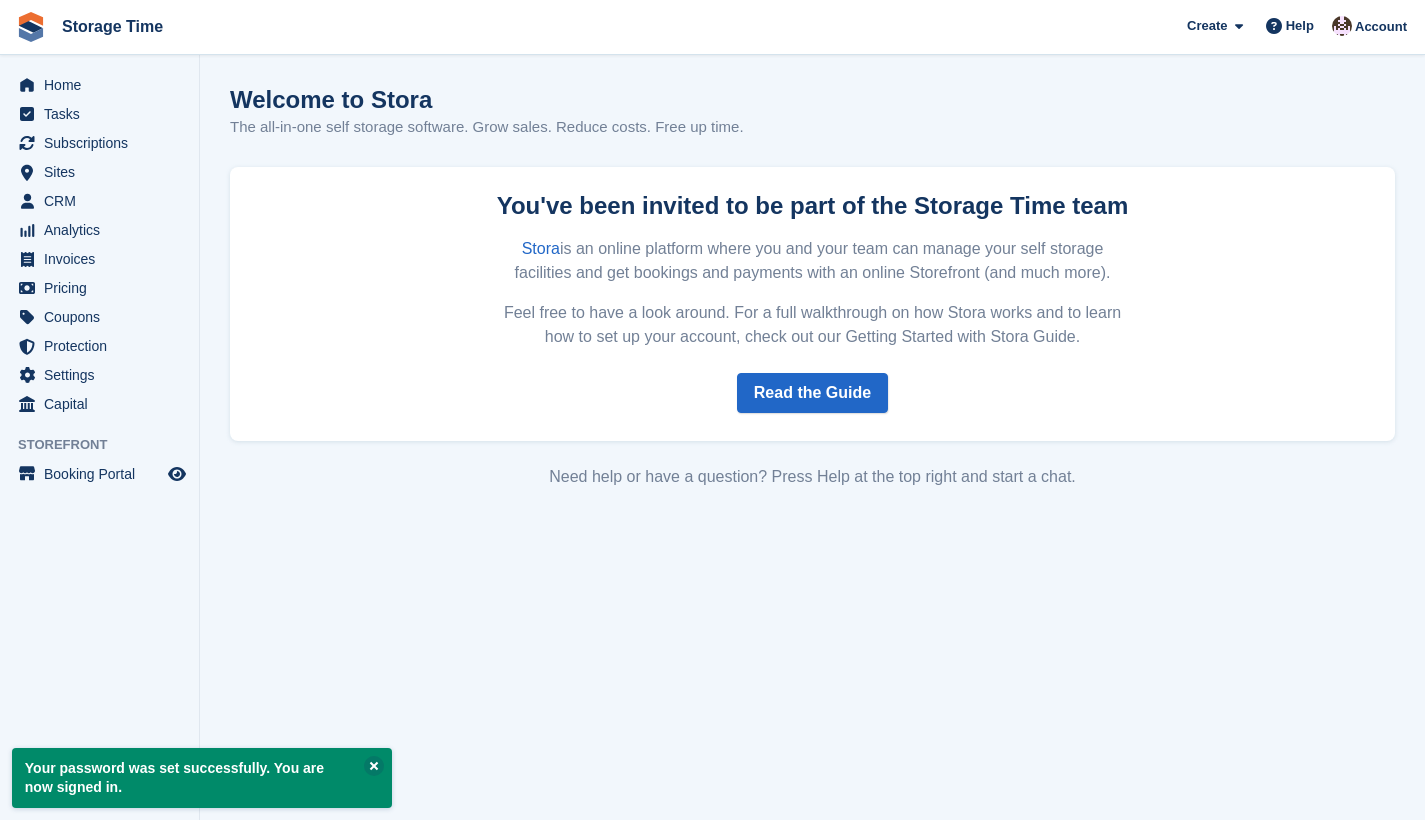 scroll, scrollTop: 0, scrollLeft: 0, axis: both 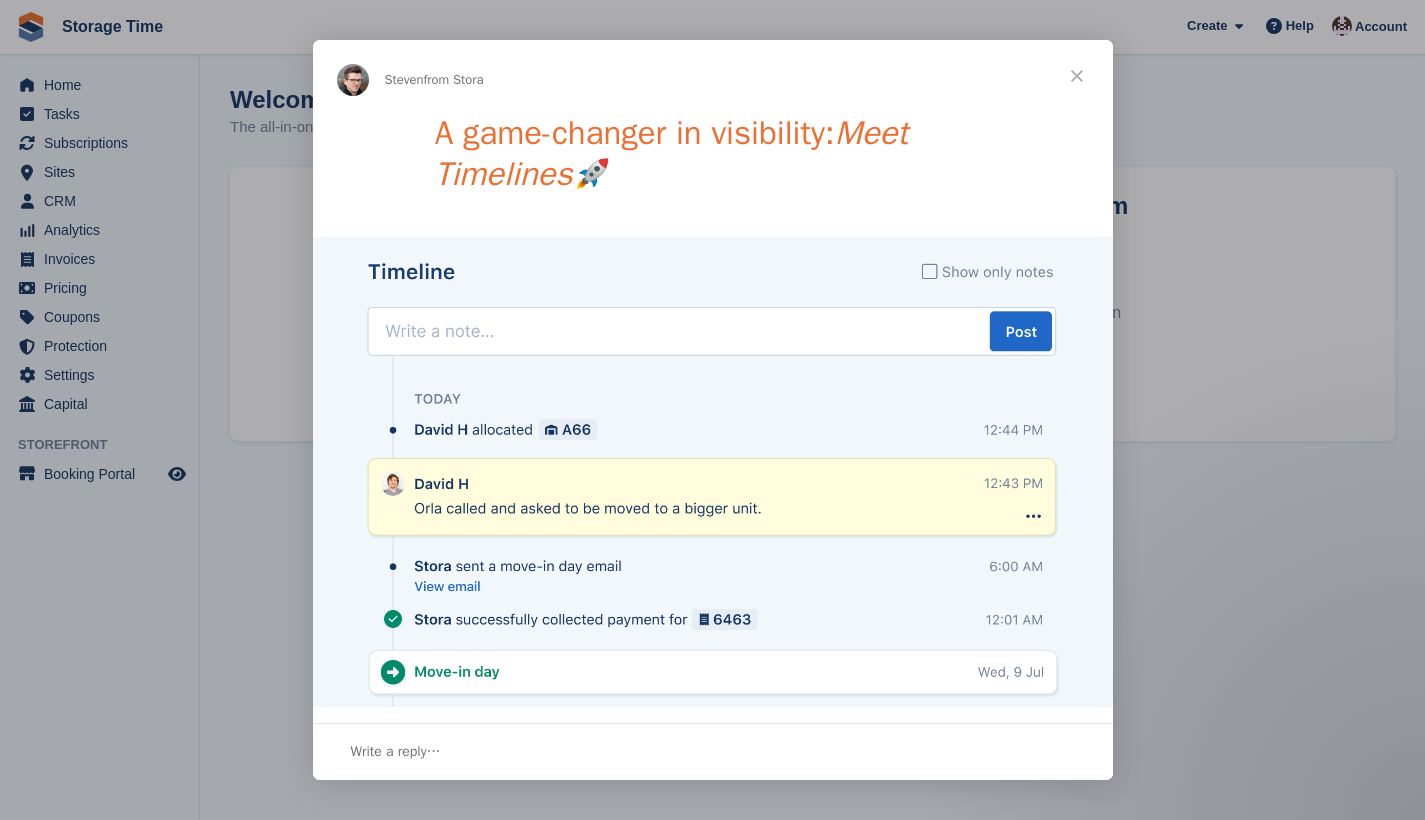 click at bounding box center [1077, 76] 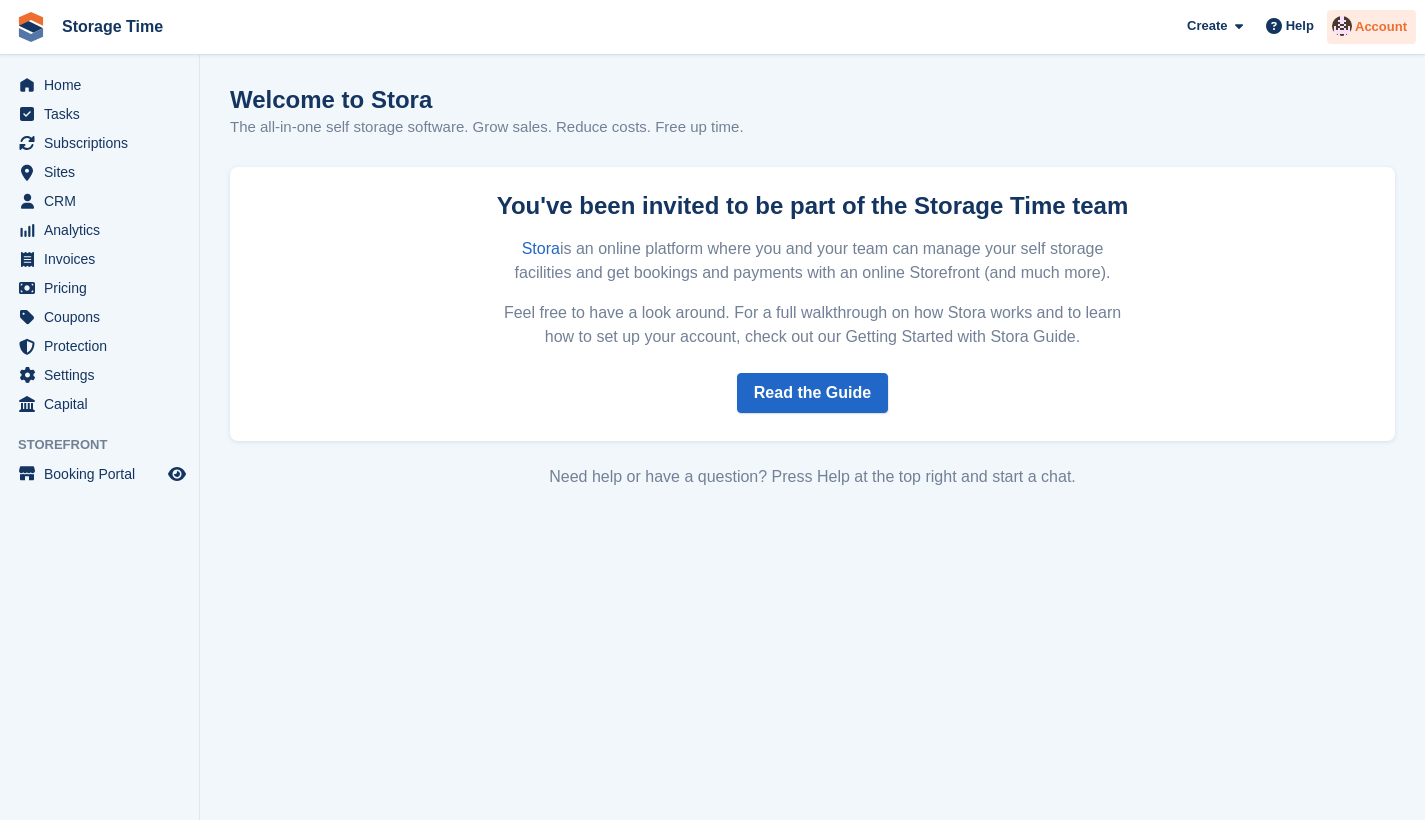 click at bounding box center [1342, 29] 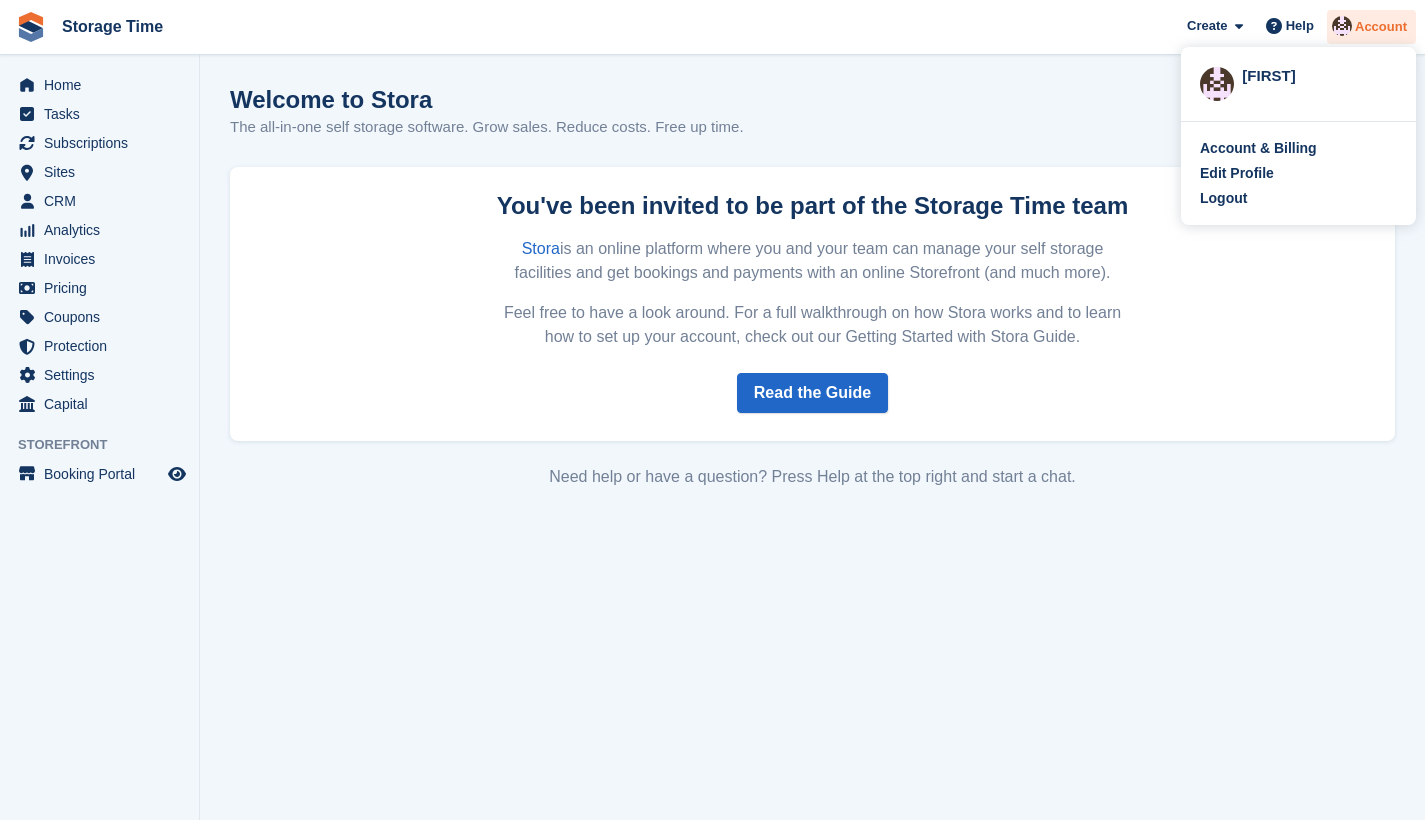 click at bounding box center (1342, 29) 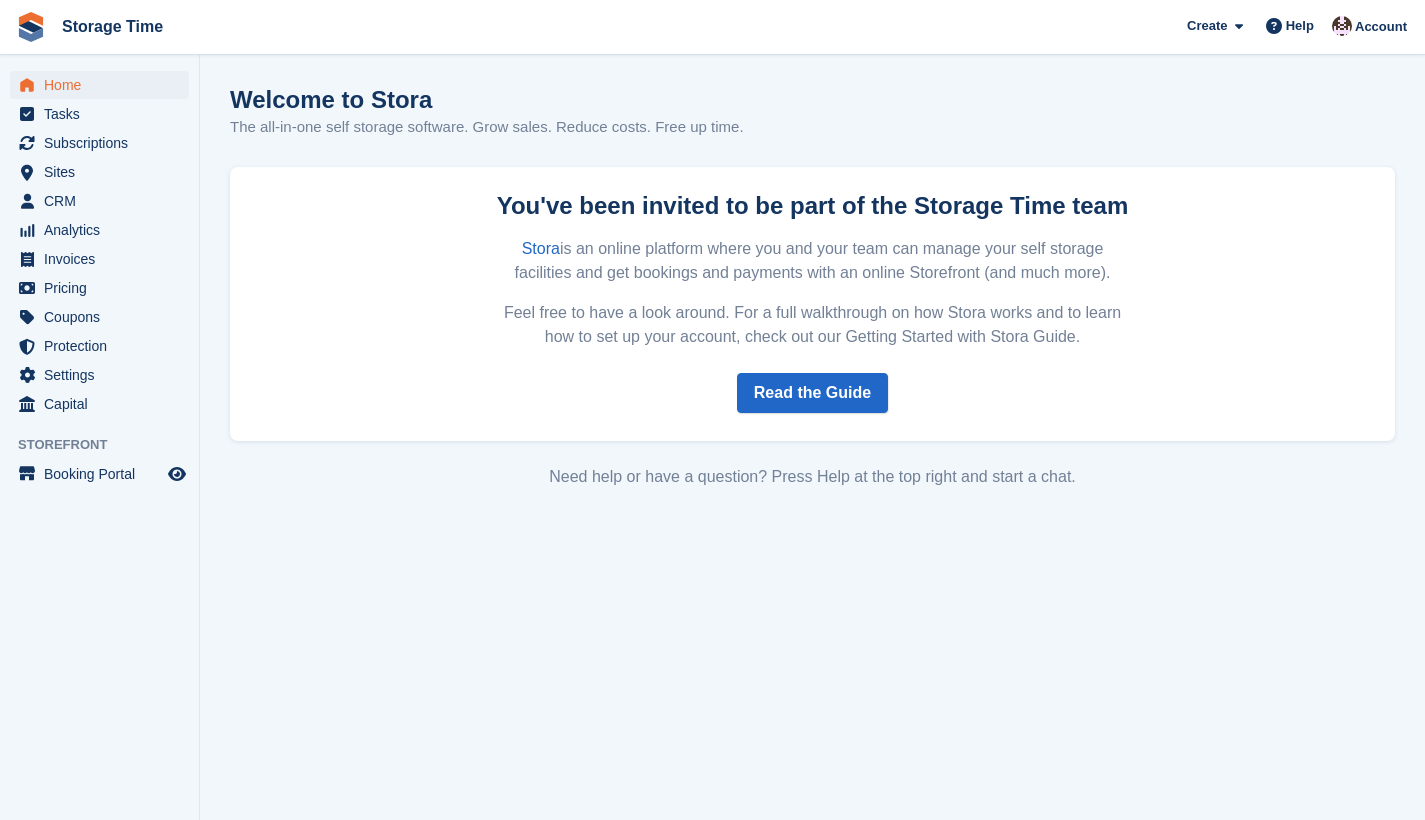 click on "Home" at bounding box center [104, 85] 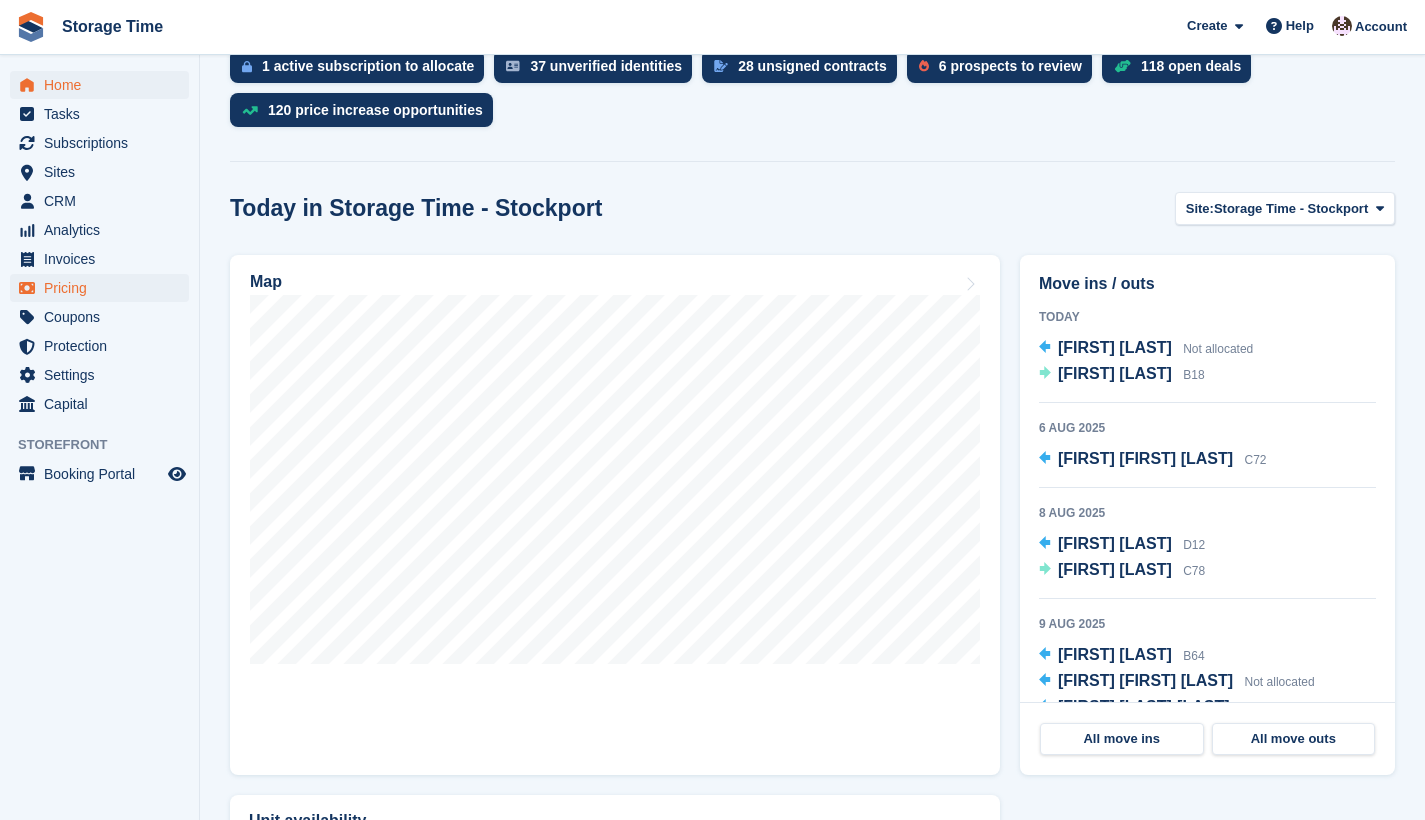 scroll, scrollTop: 0, scrollLeft: 0, axis: both 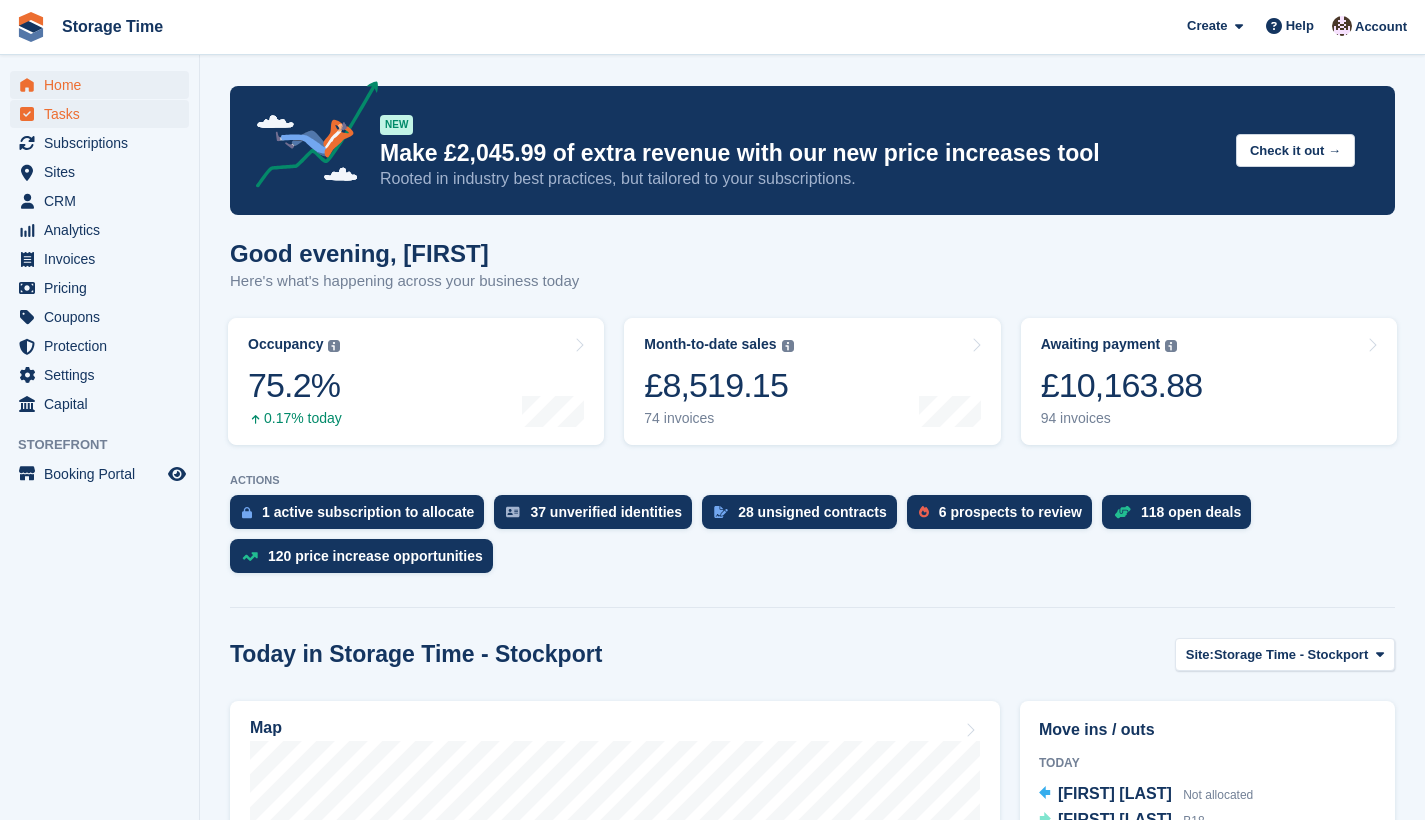 click on "Tasks" at bounding box center (104, 114) 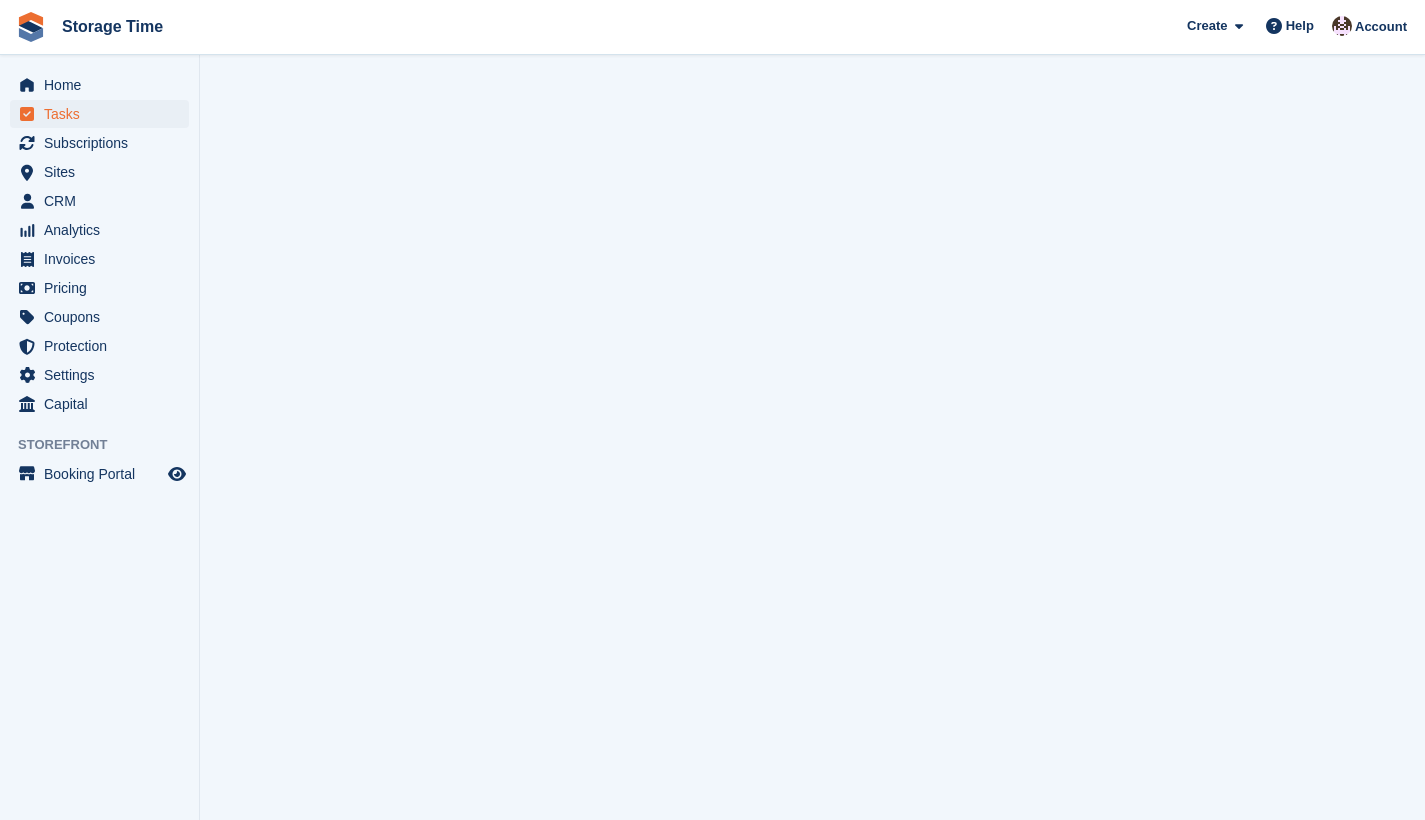 scroll, scrollTop: 0, scrollLeft: 0, axis: both 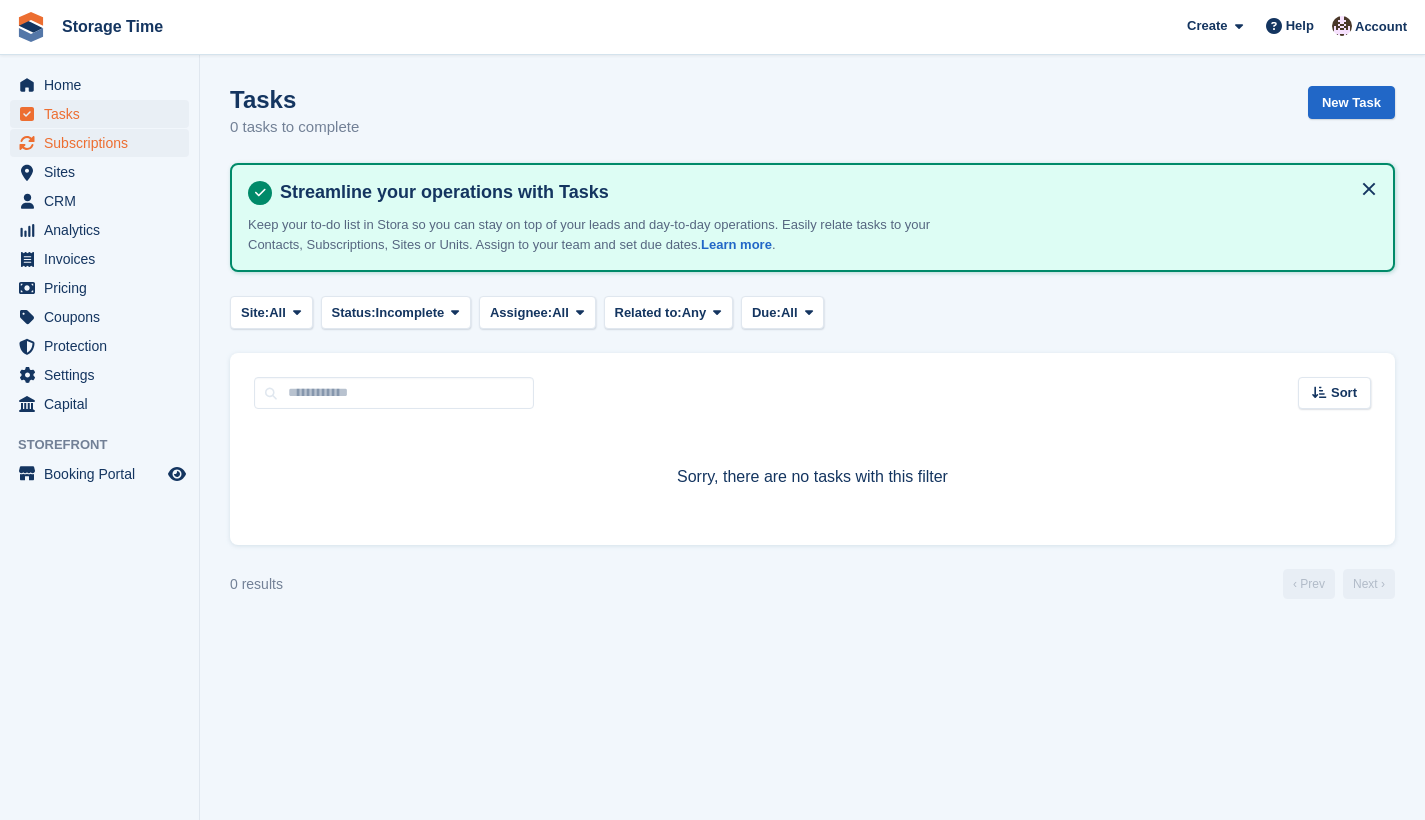 click on "Subscriptions" at bounding box center (104, 143) 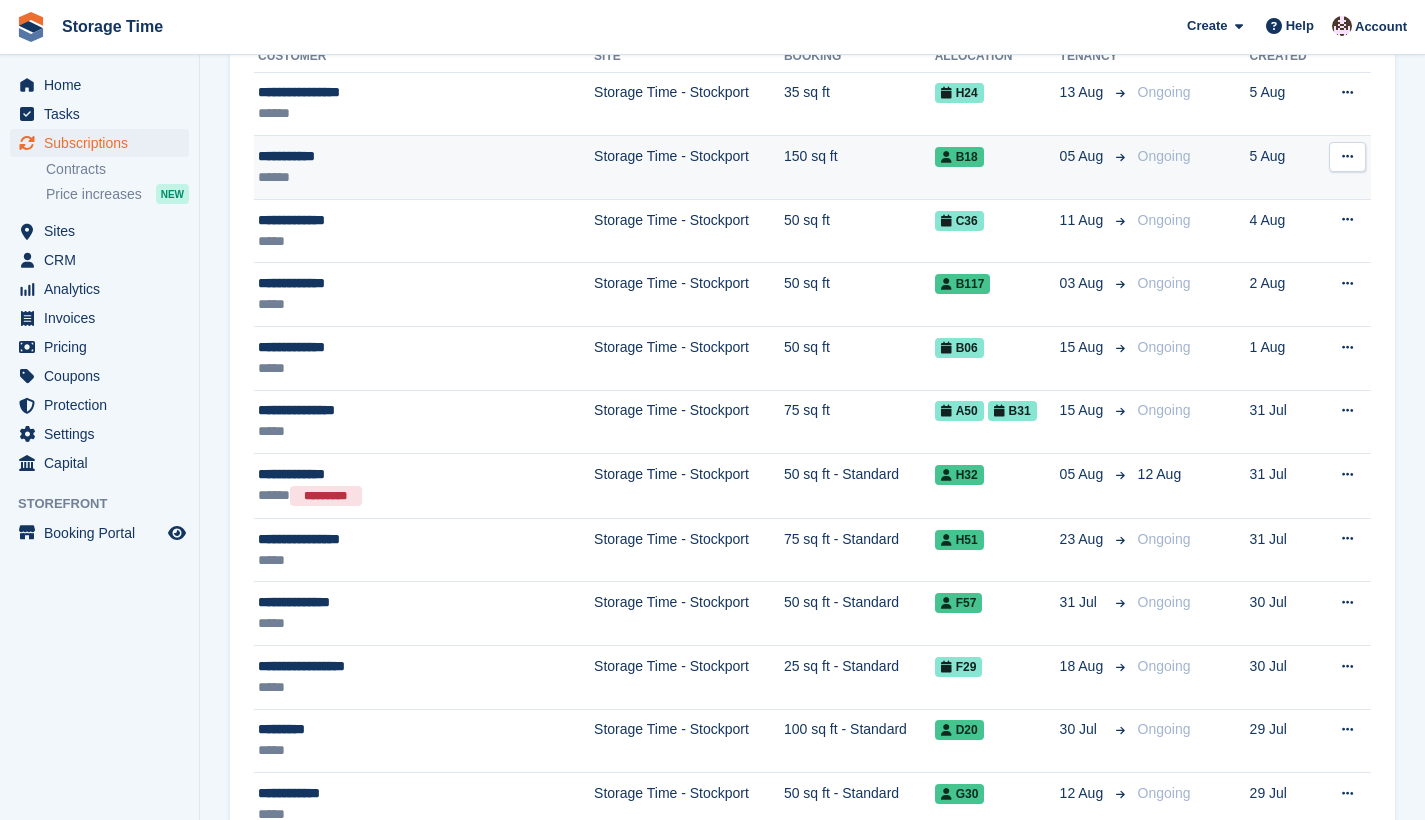 scroll, scrollTop: 0, scrollLeft: 0, axis: both 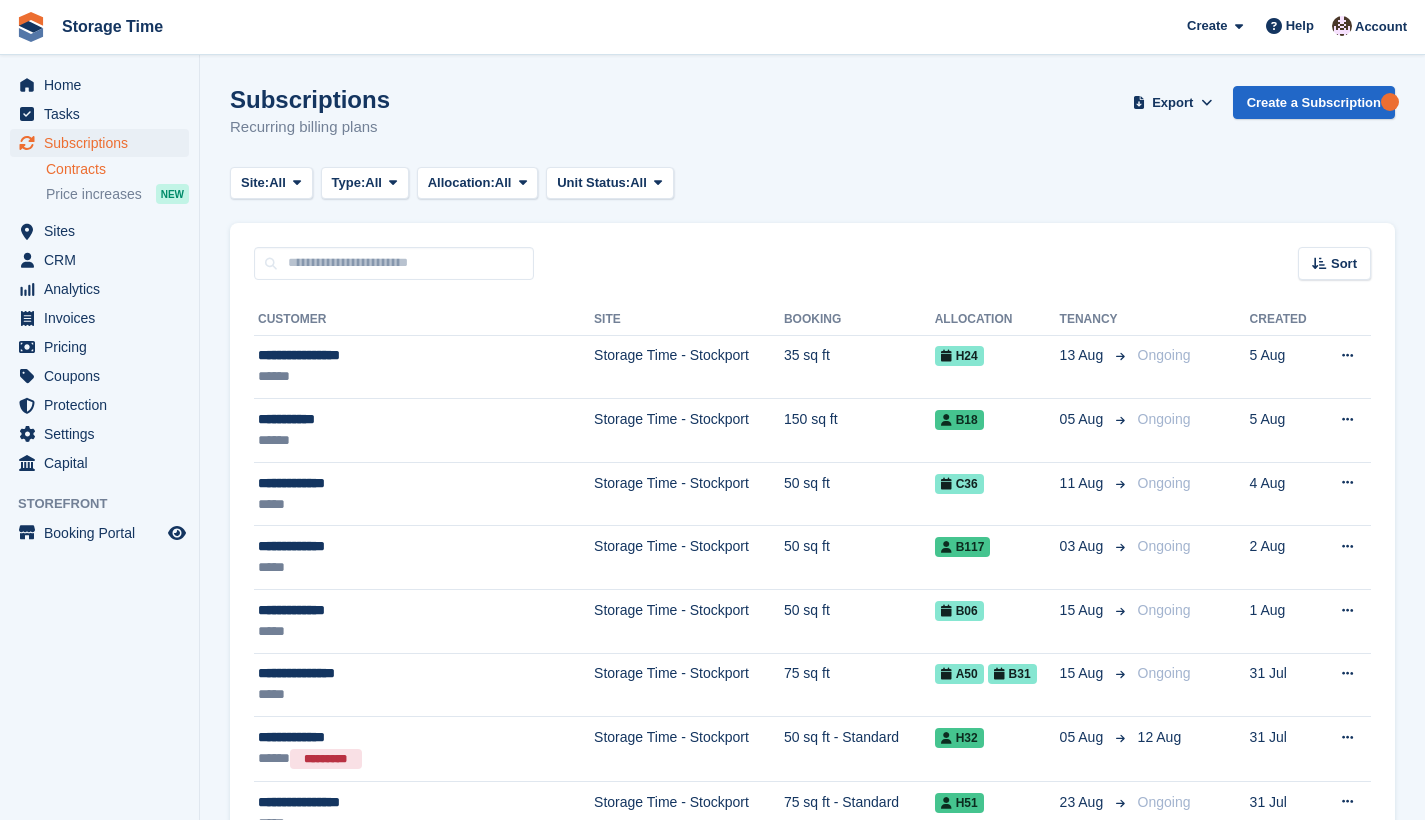 click on "Contracts" at bounding box center [117, 169] 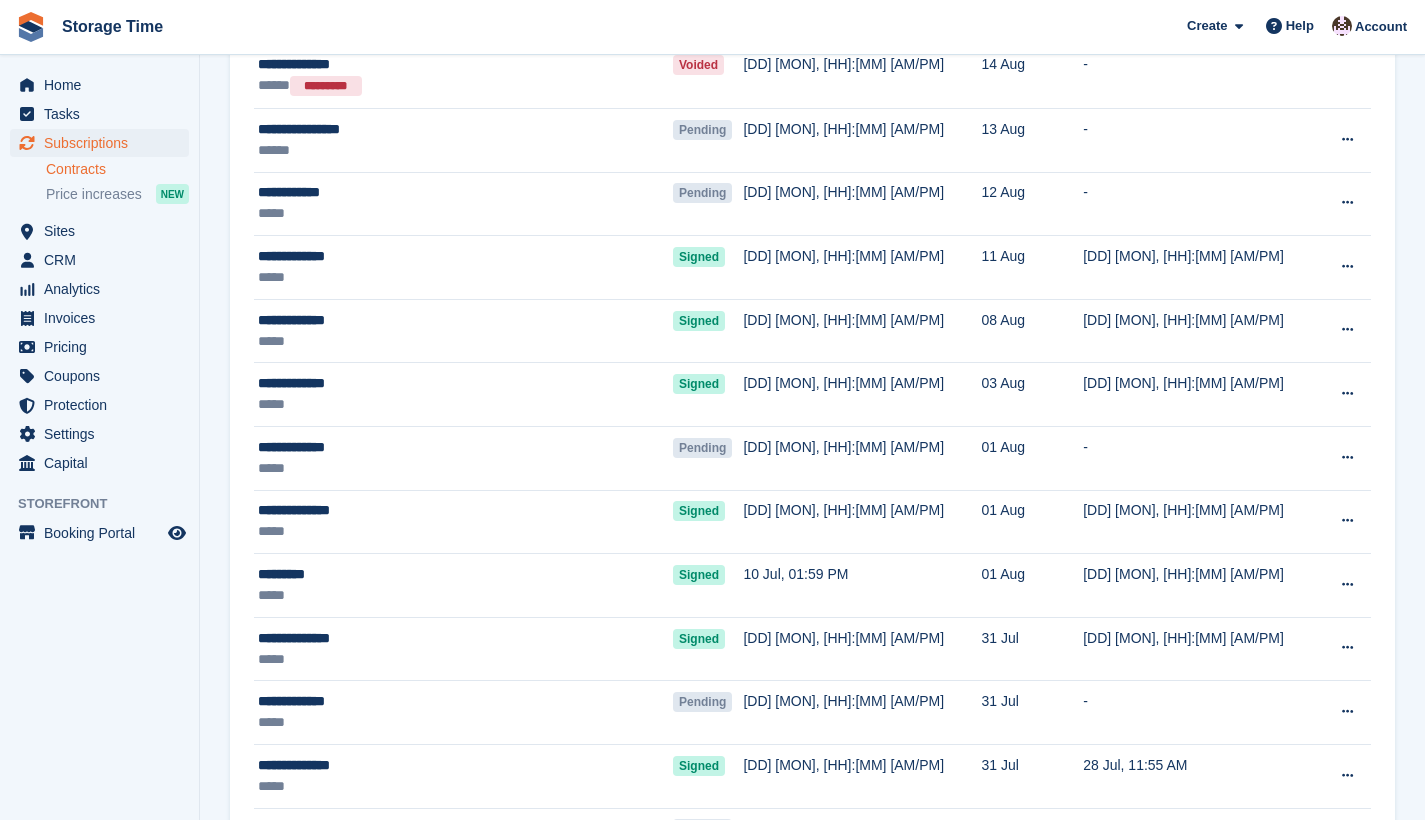 scroll, scrollTop: 5, scrollLeft: 0, axis: vertical 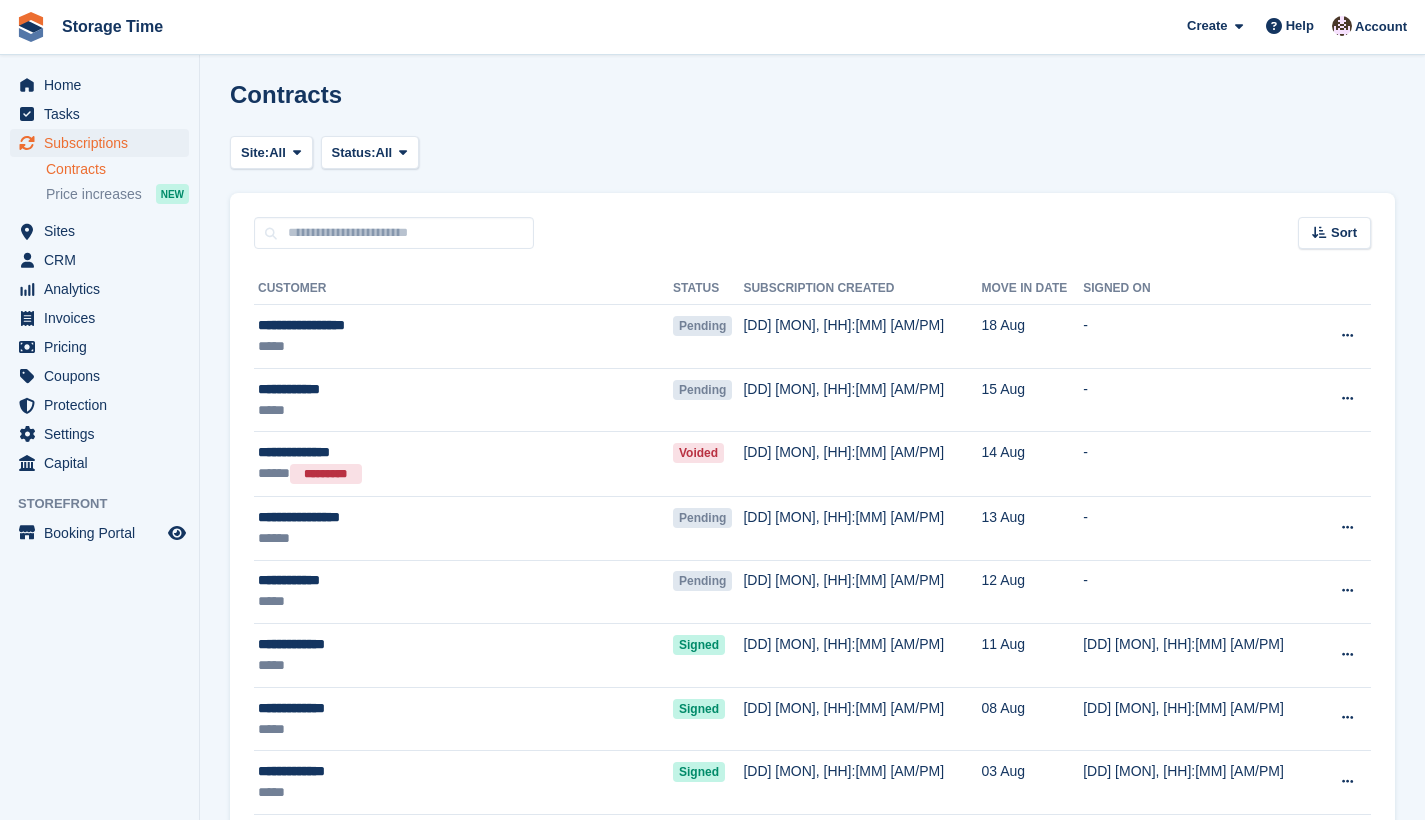 click on "Subscriptions" at bounding box center (104, 143) 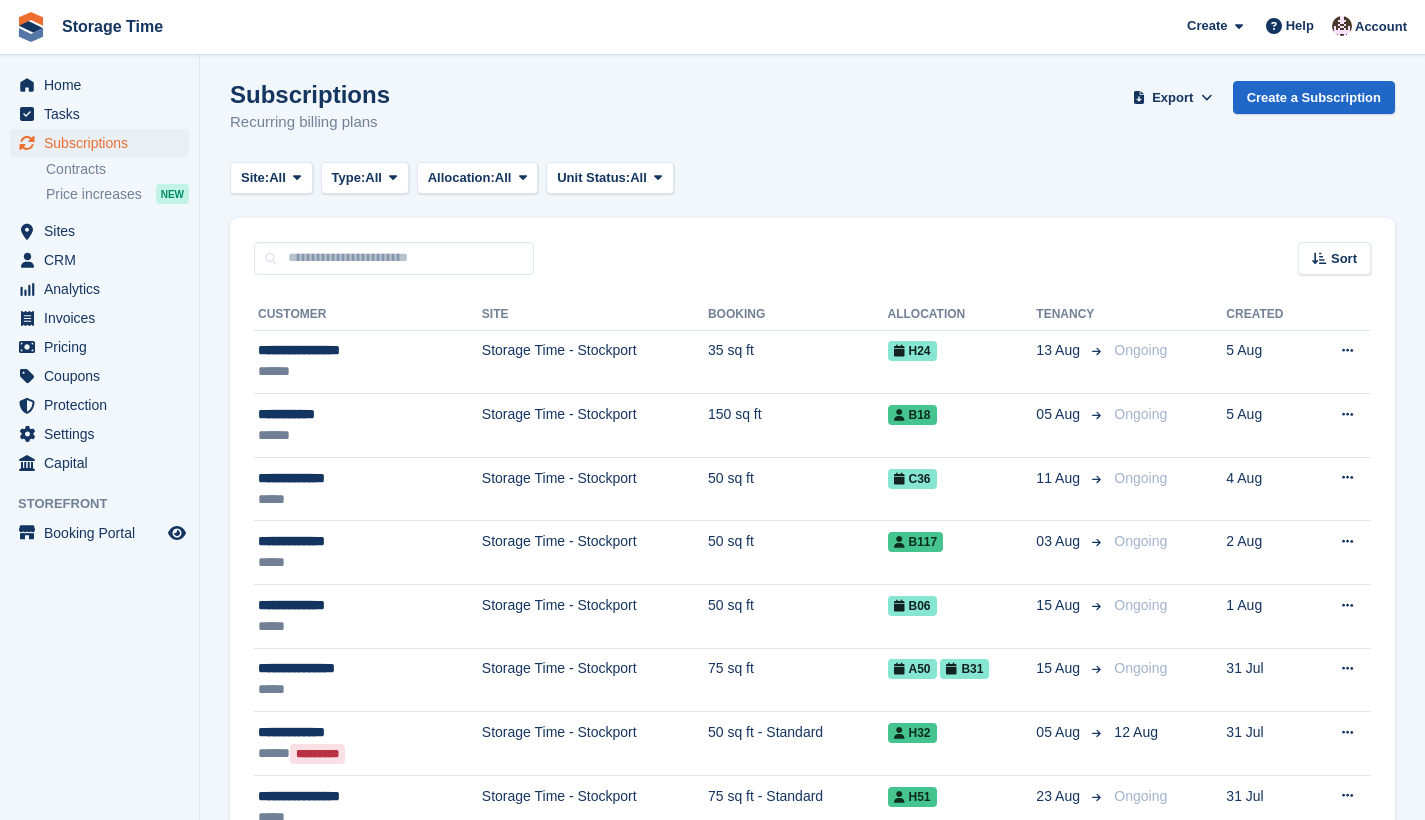scroll, scrollTop: 0, scrollLeft: 0, axis: both 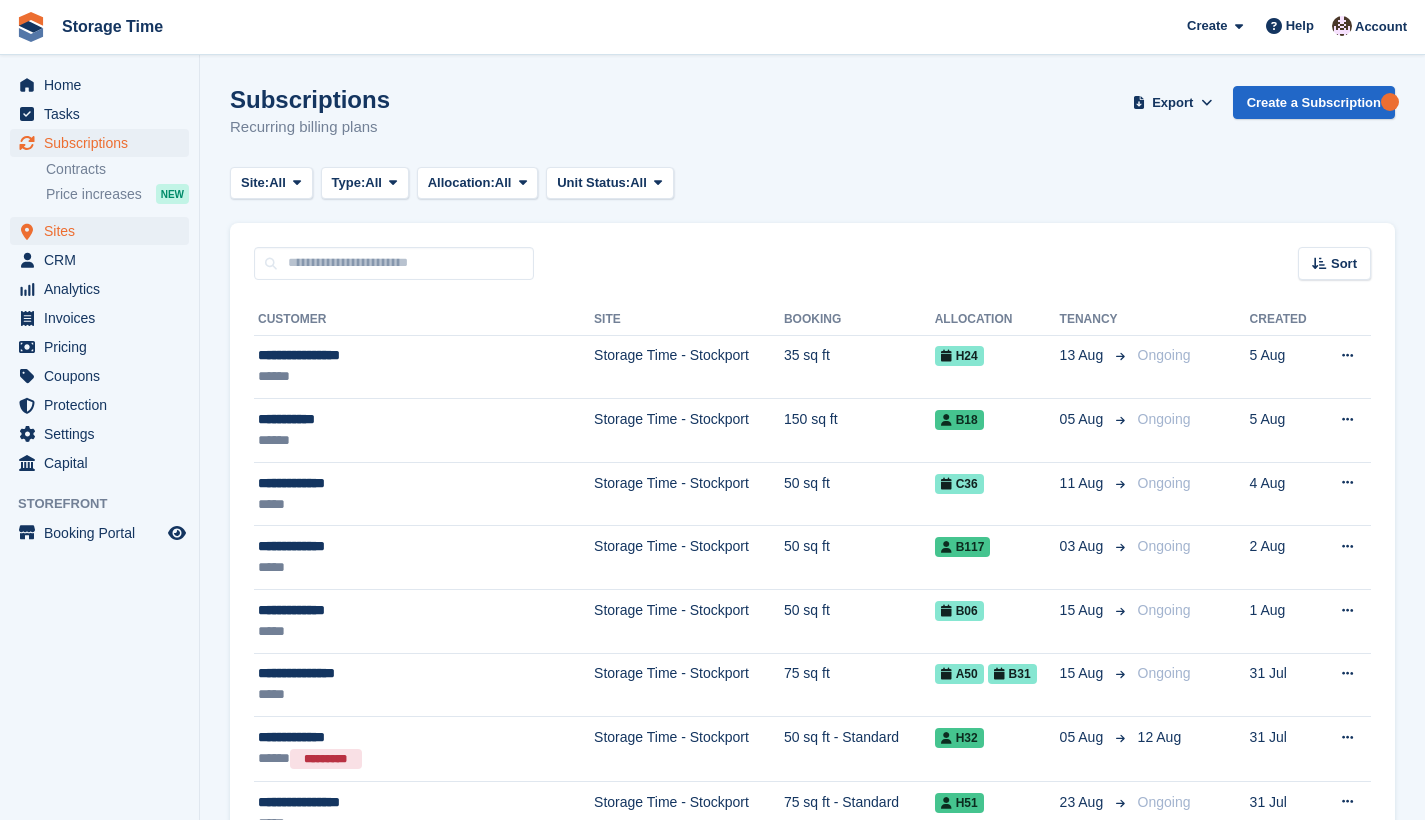 click on "Sites" at bounding box center (104, 231) 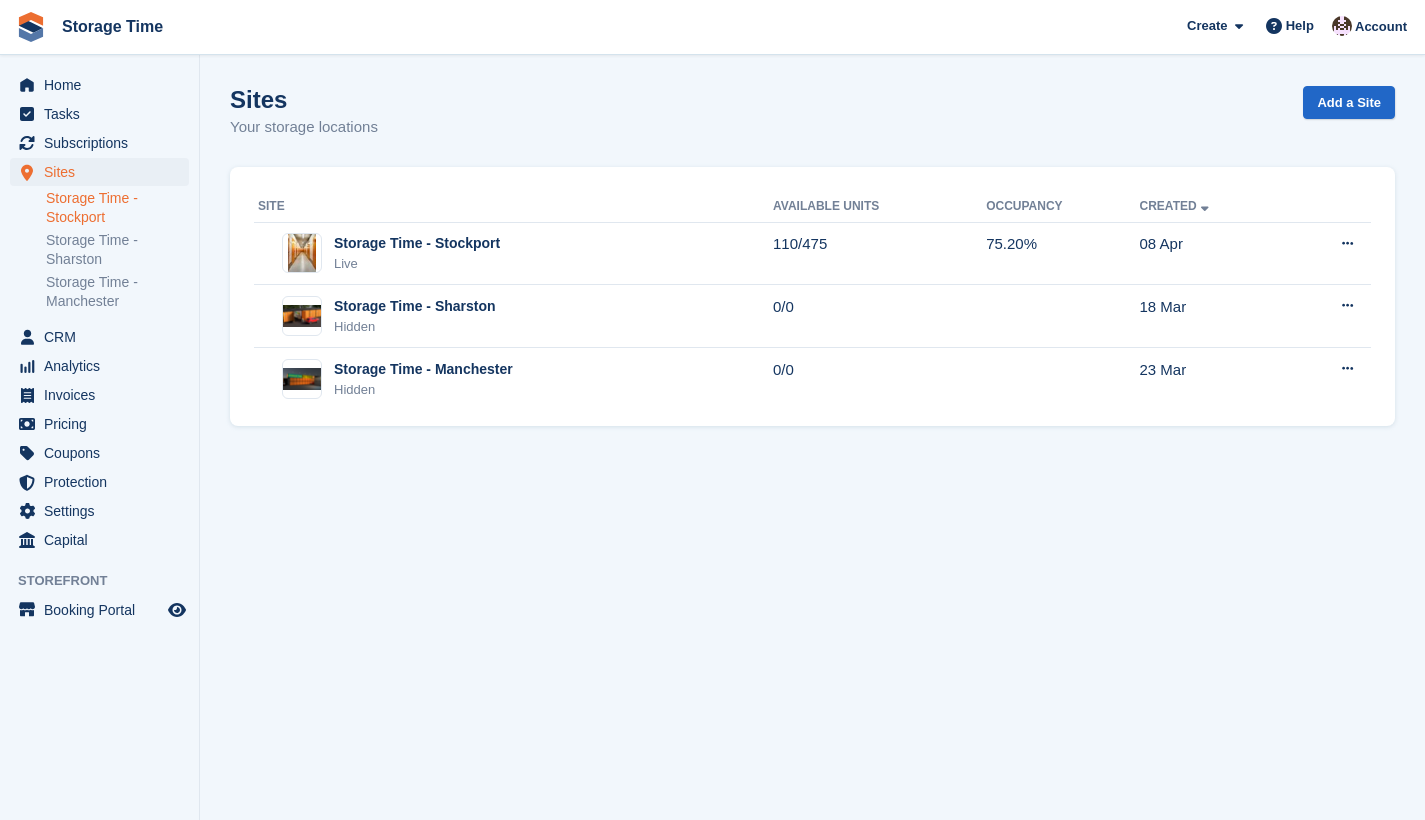 click on "Storage Time - Stockport" at bounding box center (117, 208) 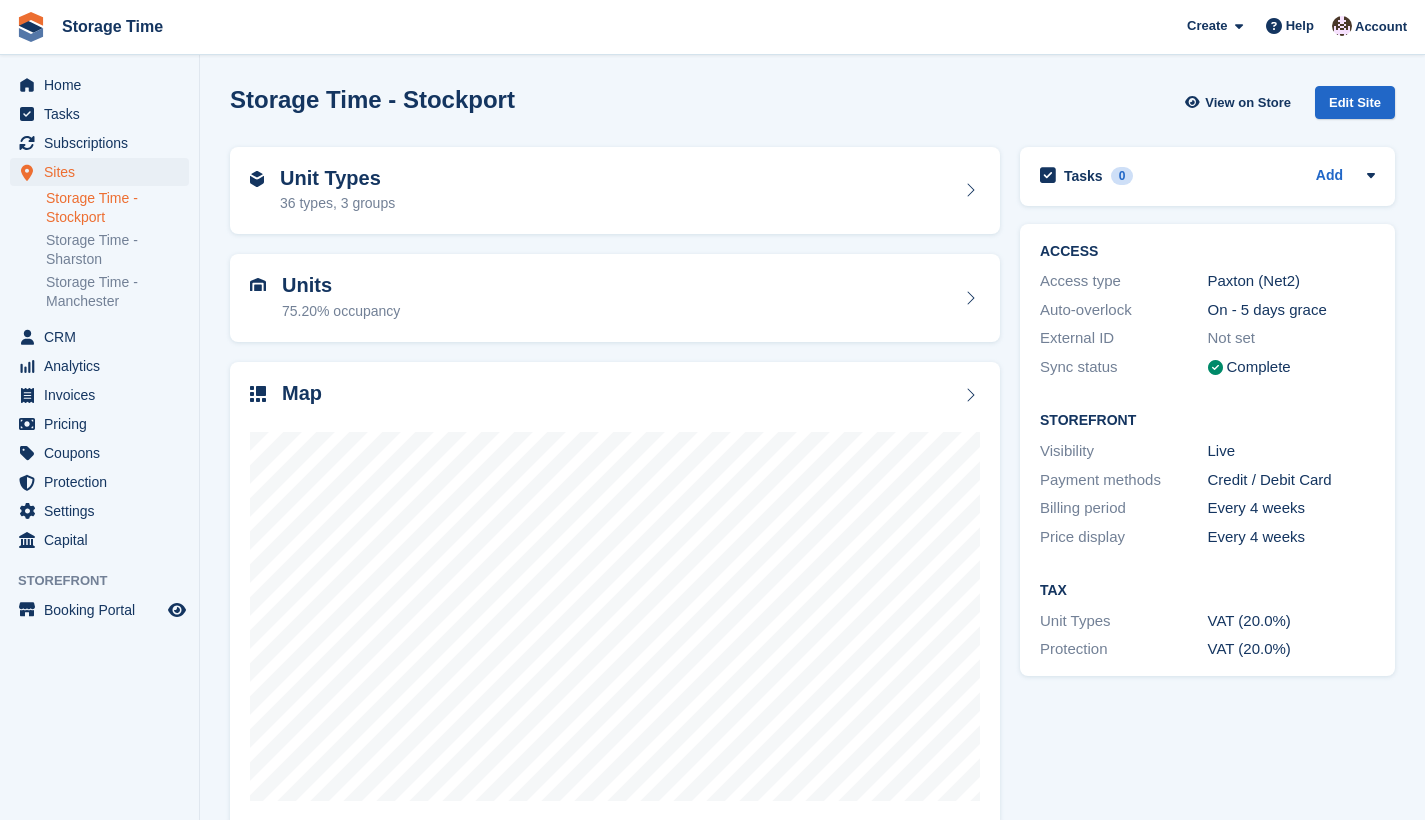 scroll, scrollTop: 0, scrollLeft: 0, axis: both 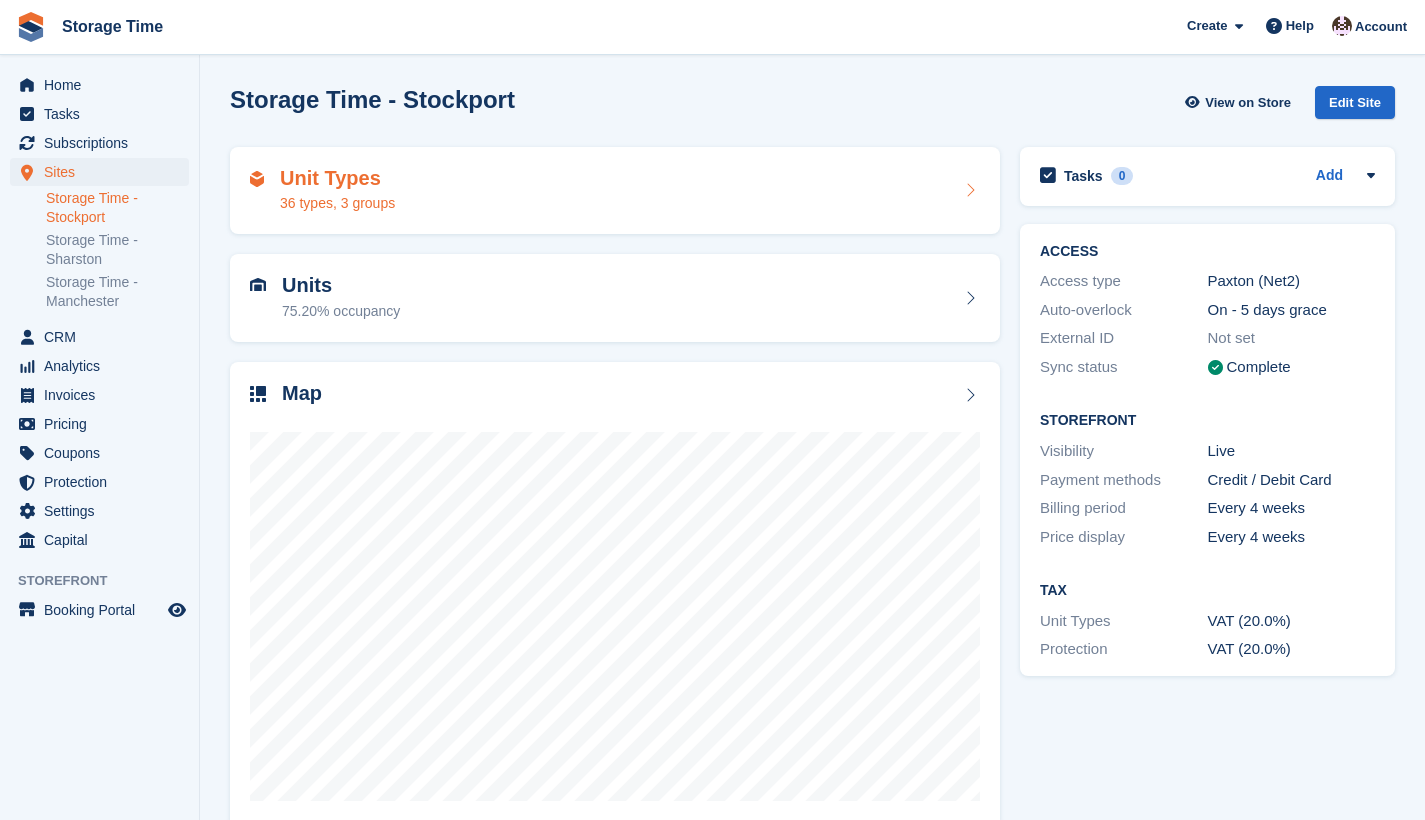 click on "Unit Types
36 types, 3 groups" at bounding box center (615, 191) 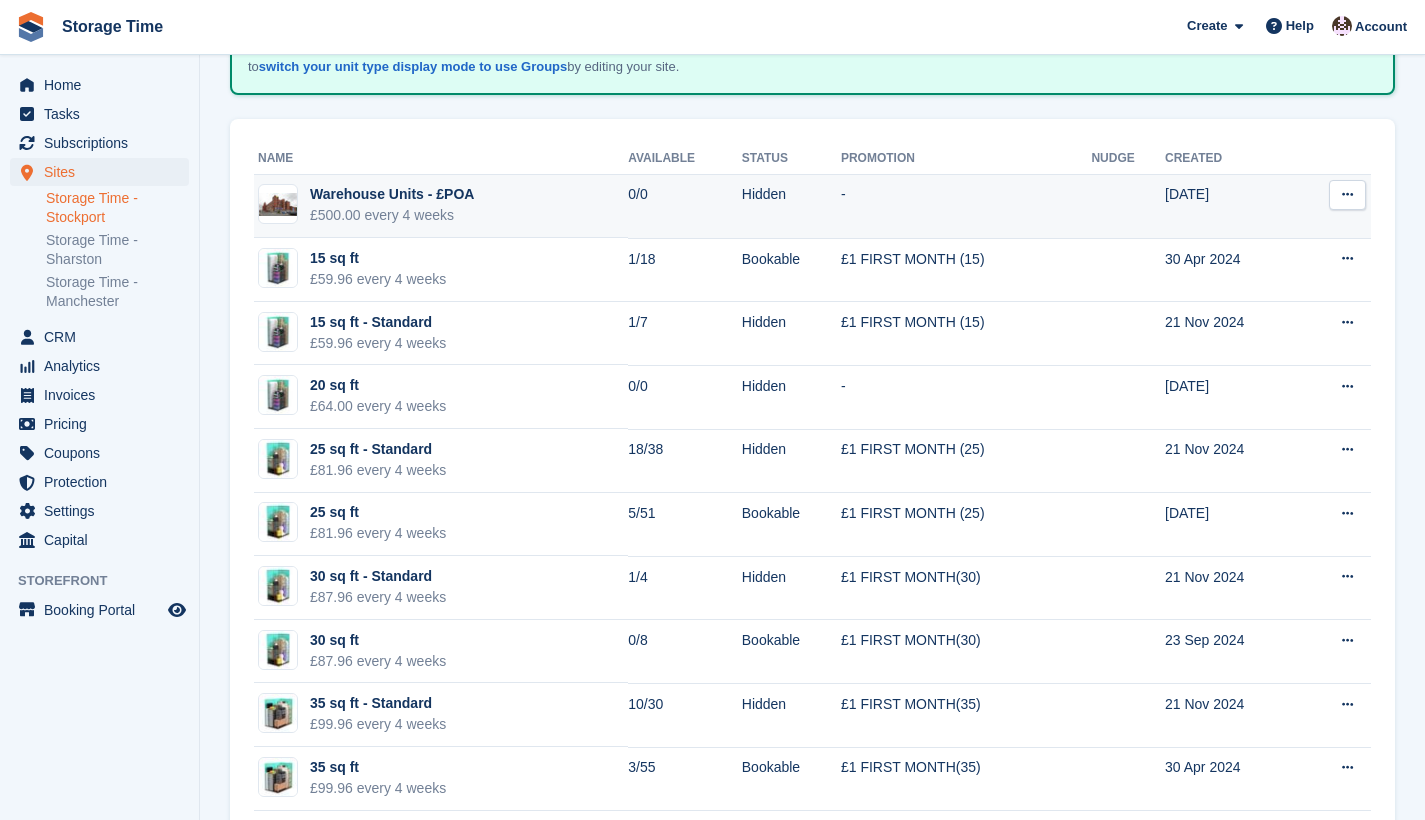 scroll, scrollTop: 0, scrollLeft: 0, axis: both 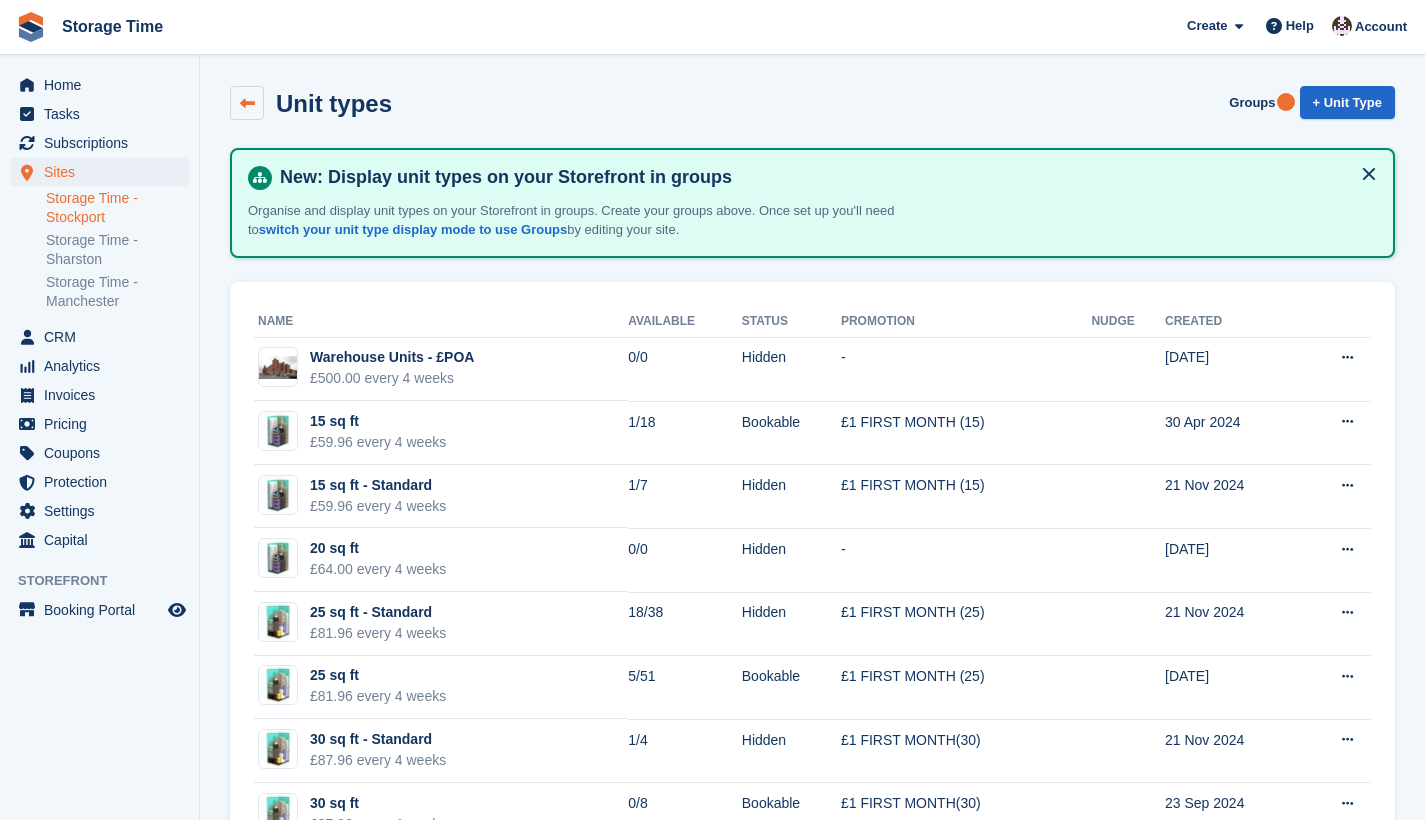 click at bounding box center [247, 103] 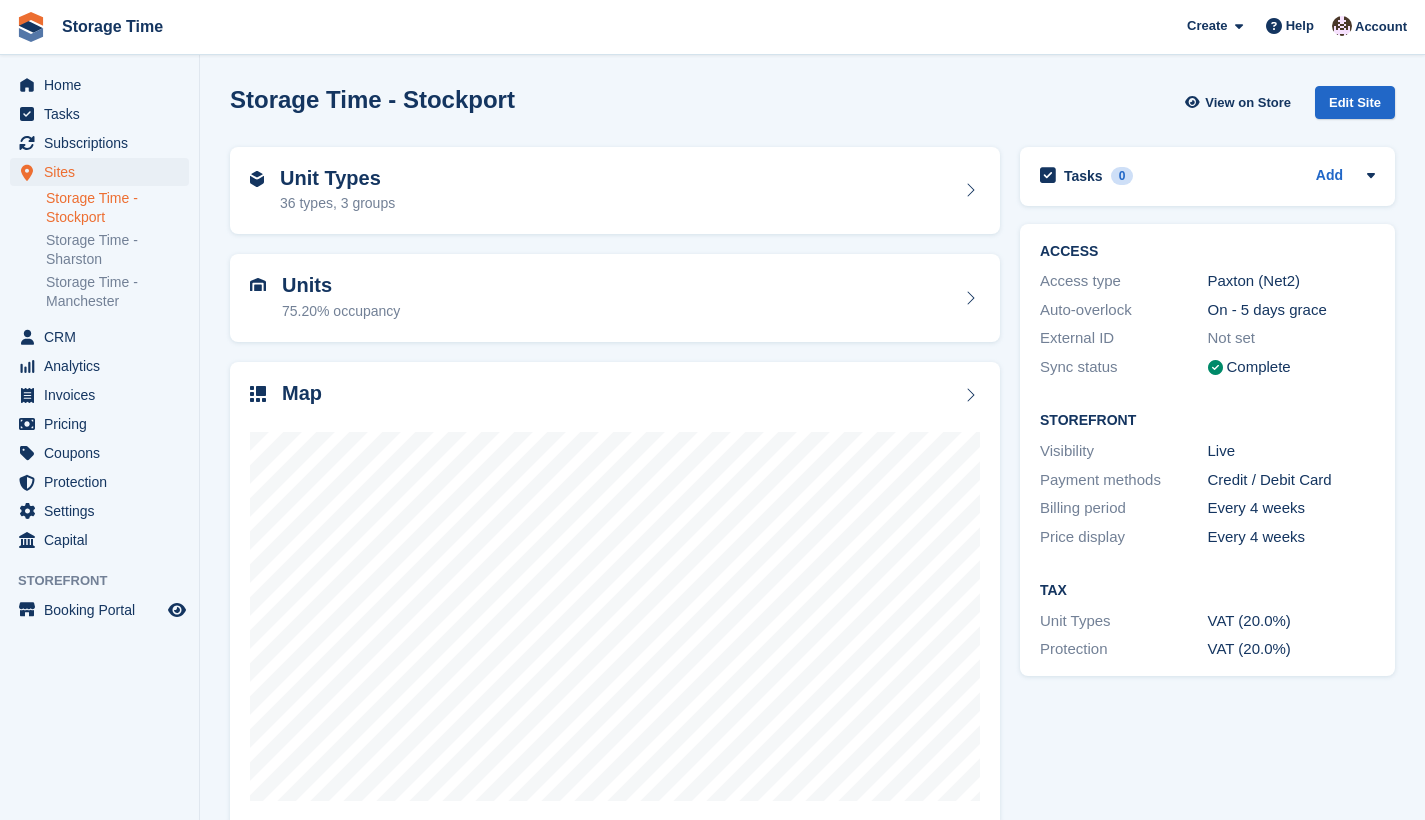 scroll, scrollTop: 0, scrollLeft: 0, axis: both 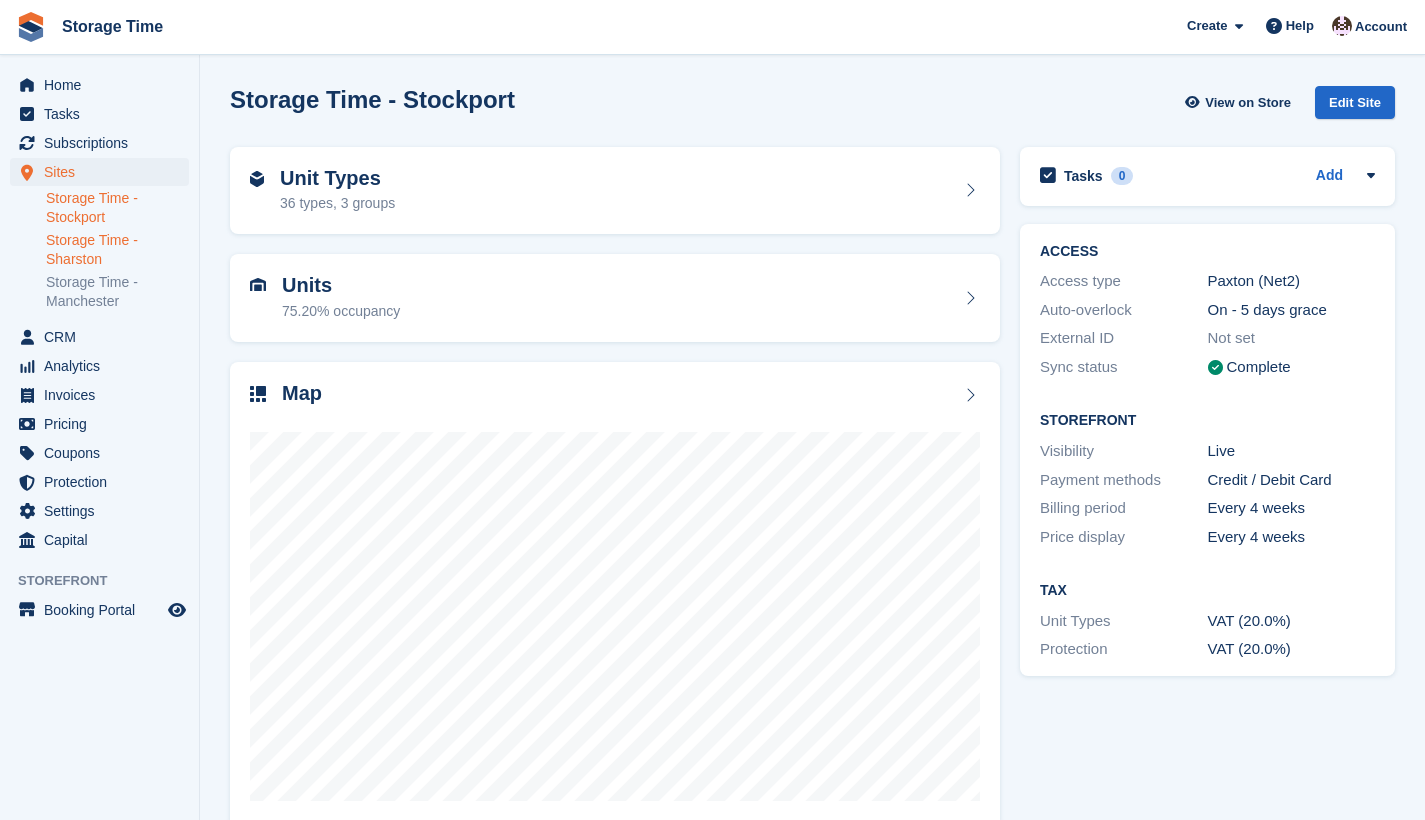 click on "Storage Time - Sharston" at bounding box center [117, 250] 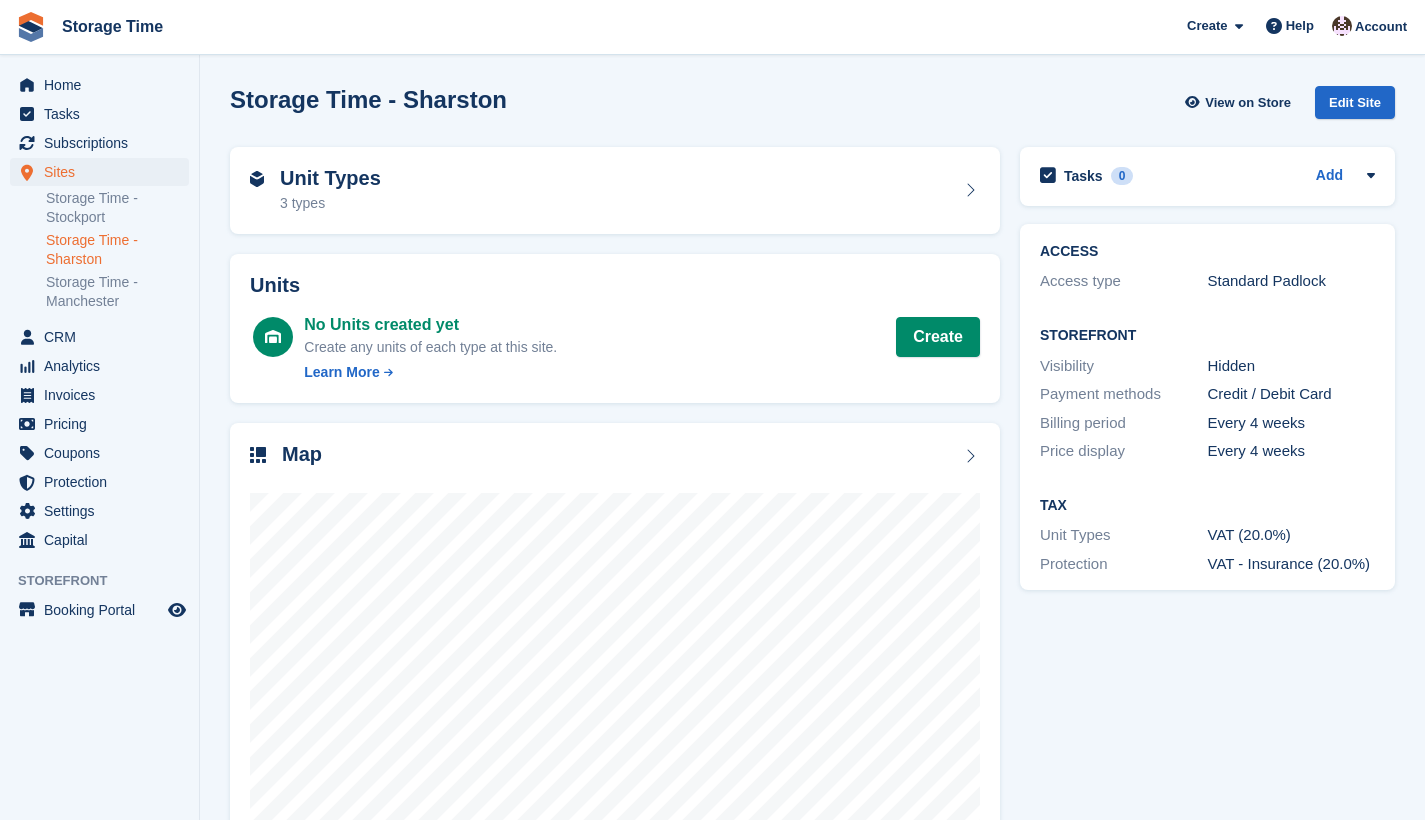 scroll, scrollTop: 0, scrollLeft: 0, axis: both 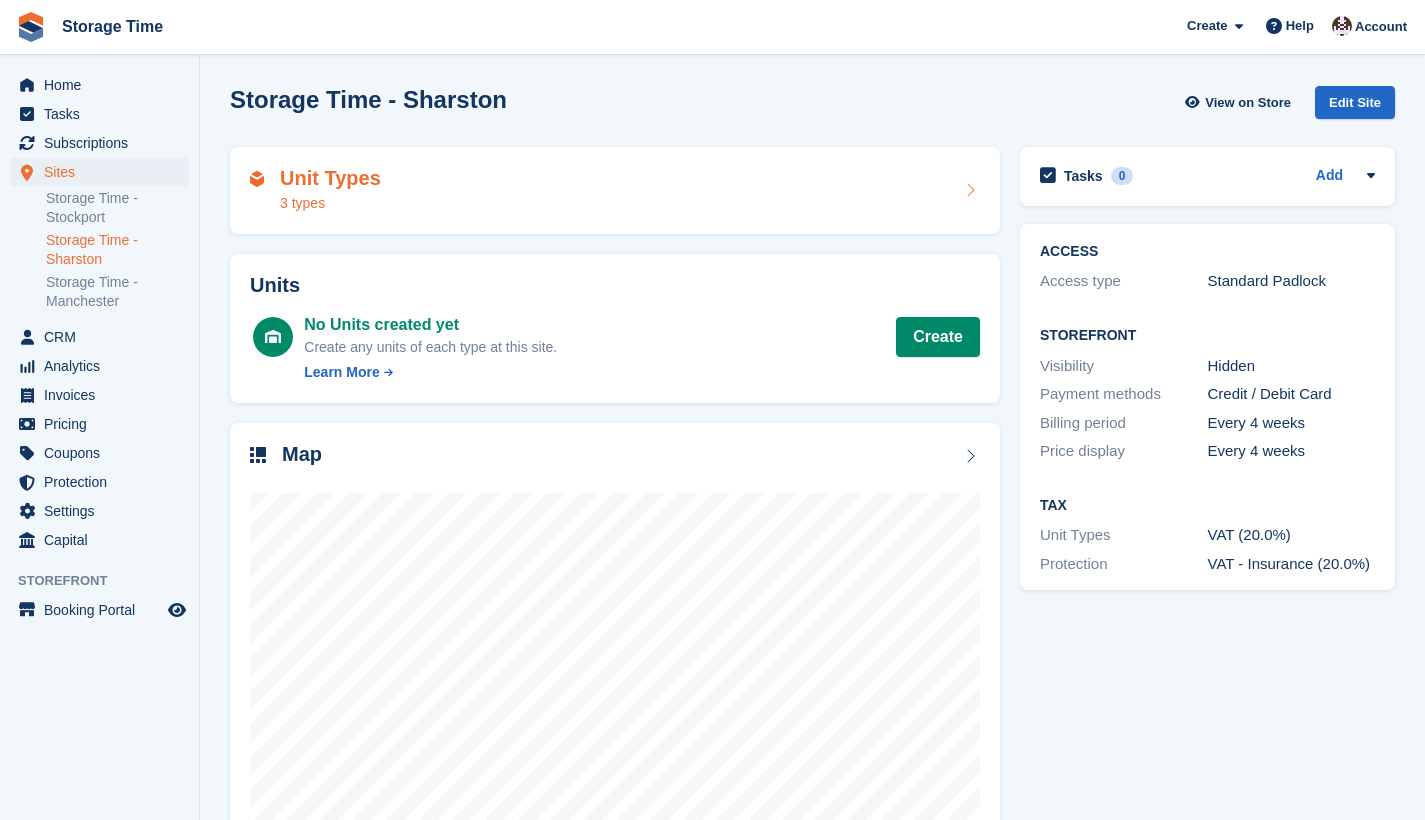click on "Unit Types
3 types" at bounding box center [615, 191] 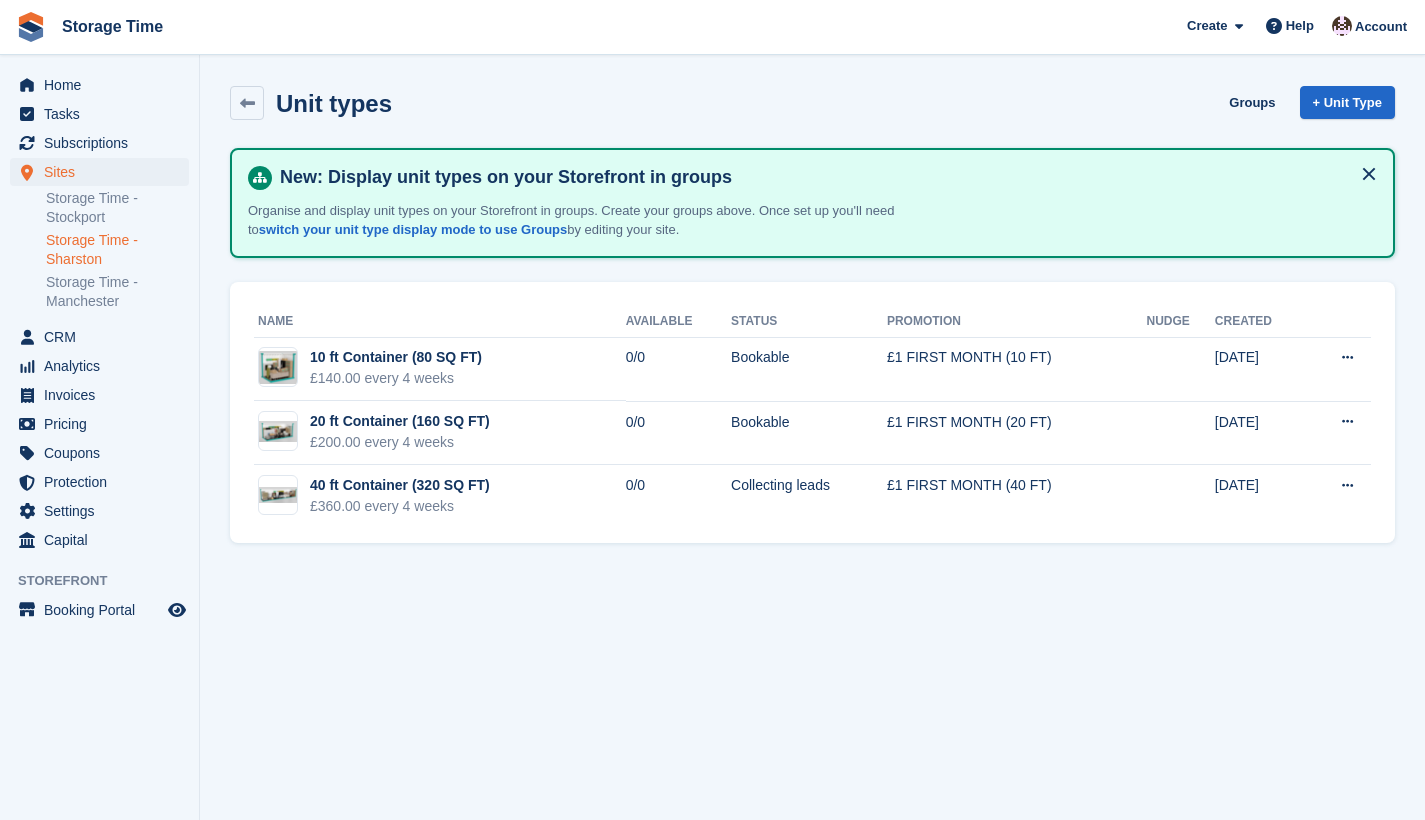 scroll, scrollTop: 0, scrollLeft: 0, axis: both 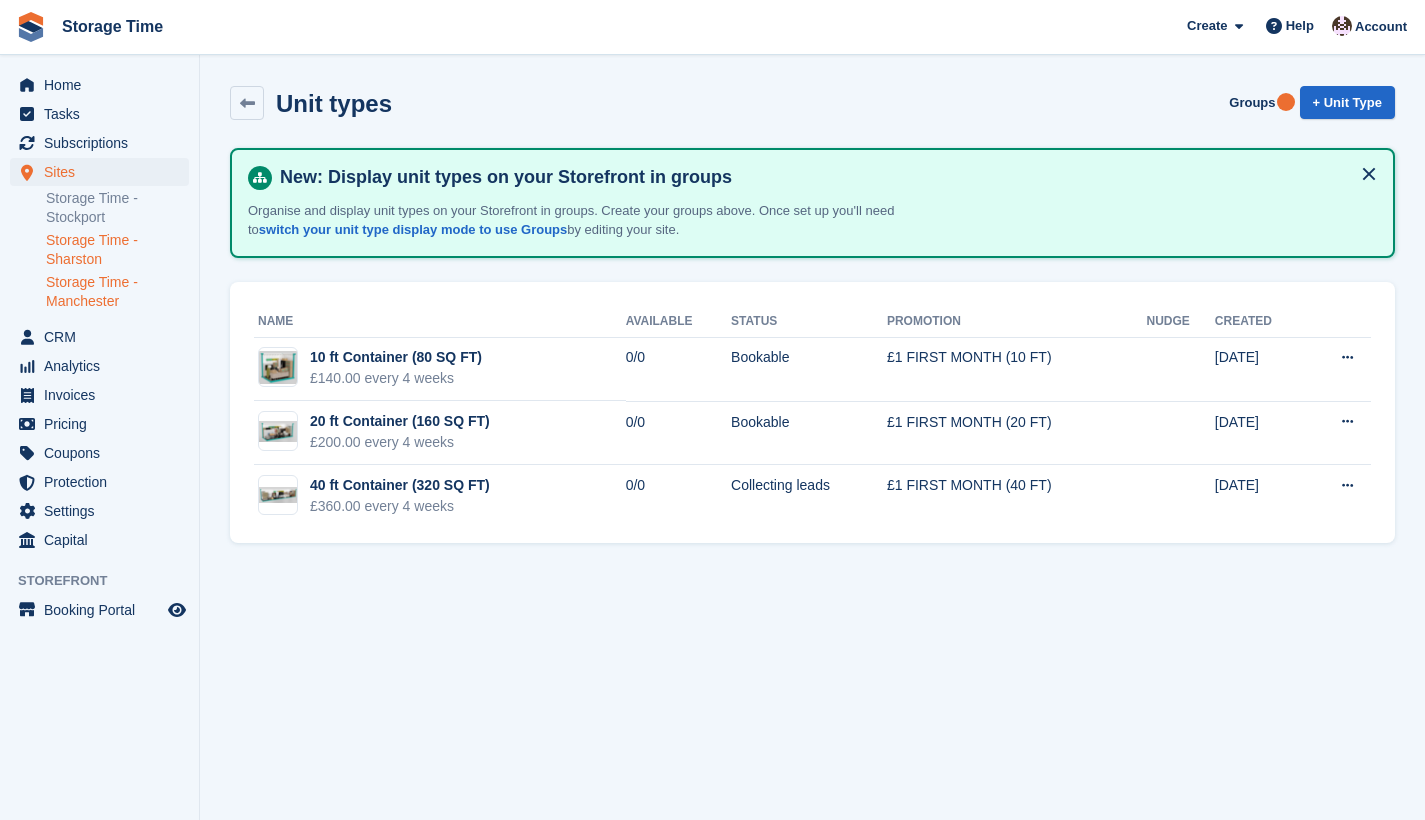 click on "Storage Time - Manchester" at bounding box center [117, 292] 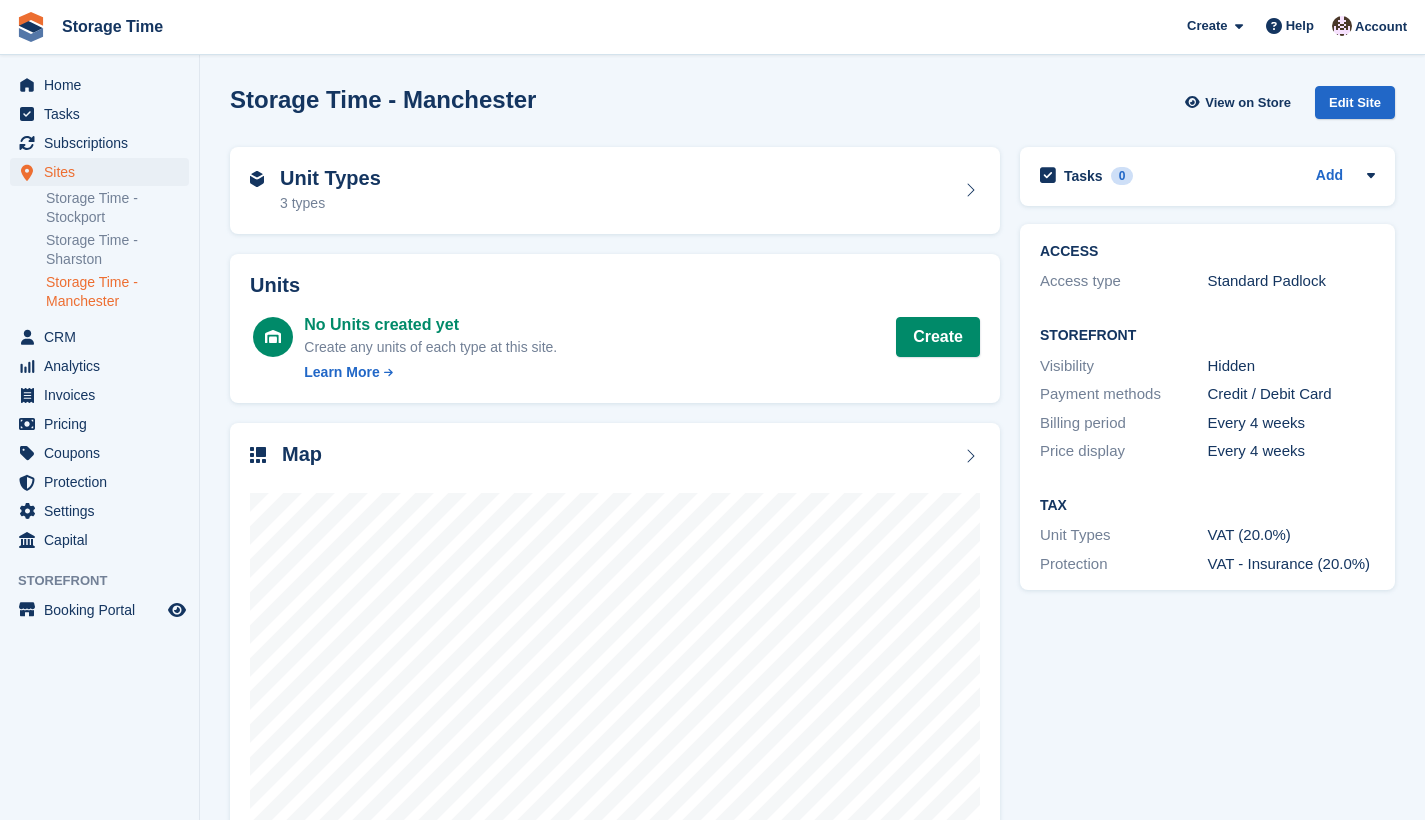 scroll, scrollTop: 0, scrollLeft: 0, axis: both 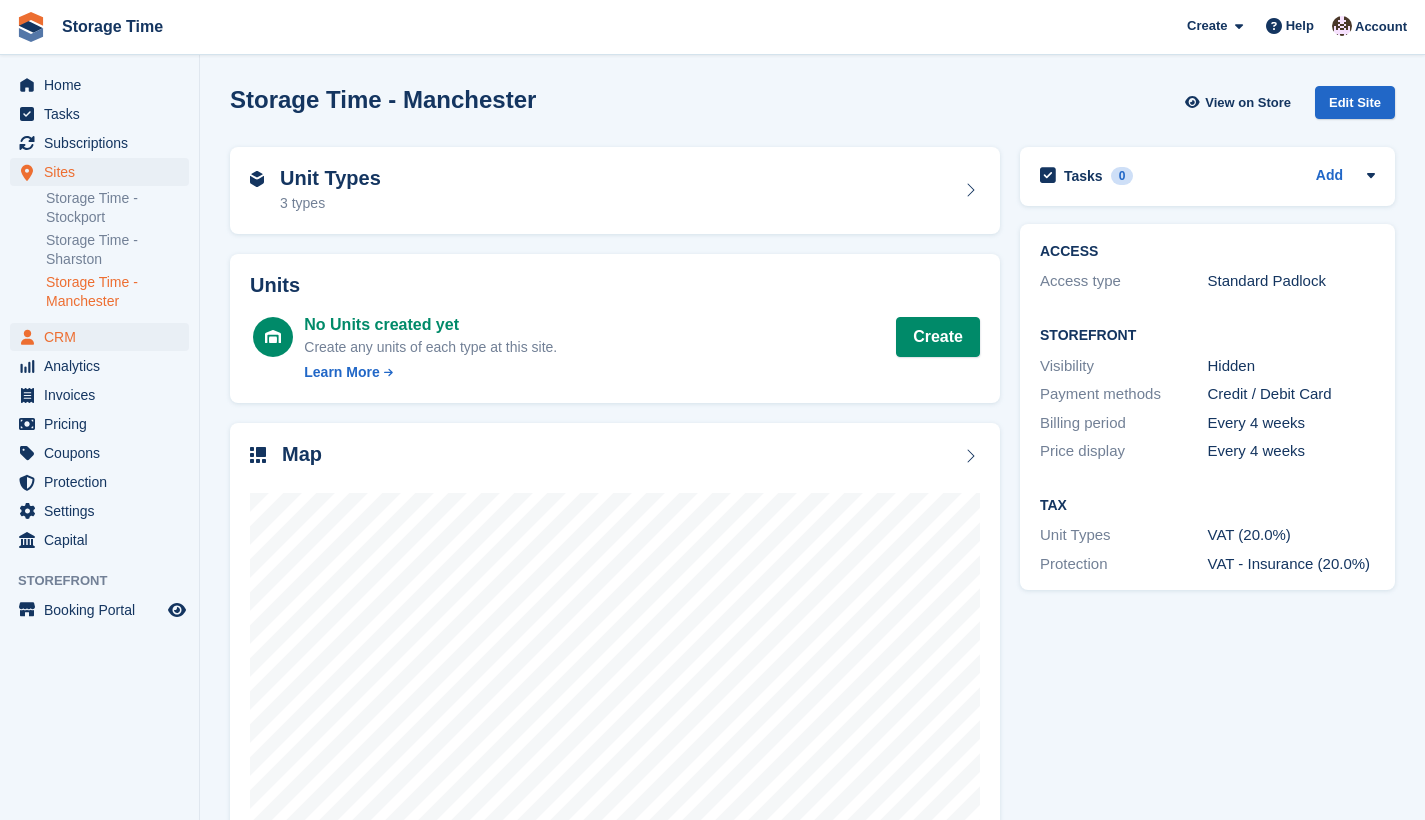 click on "CRM" at bounding box center [104, 337] 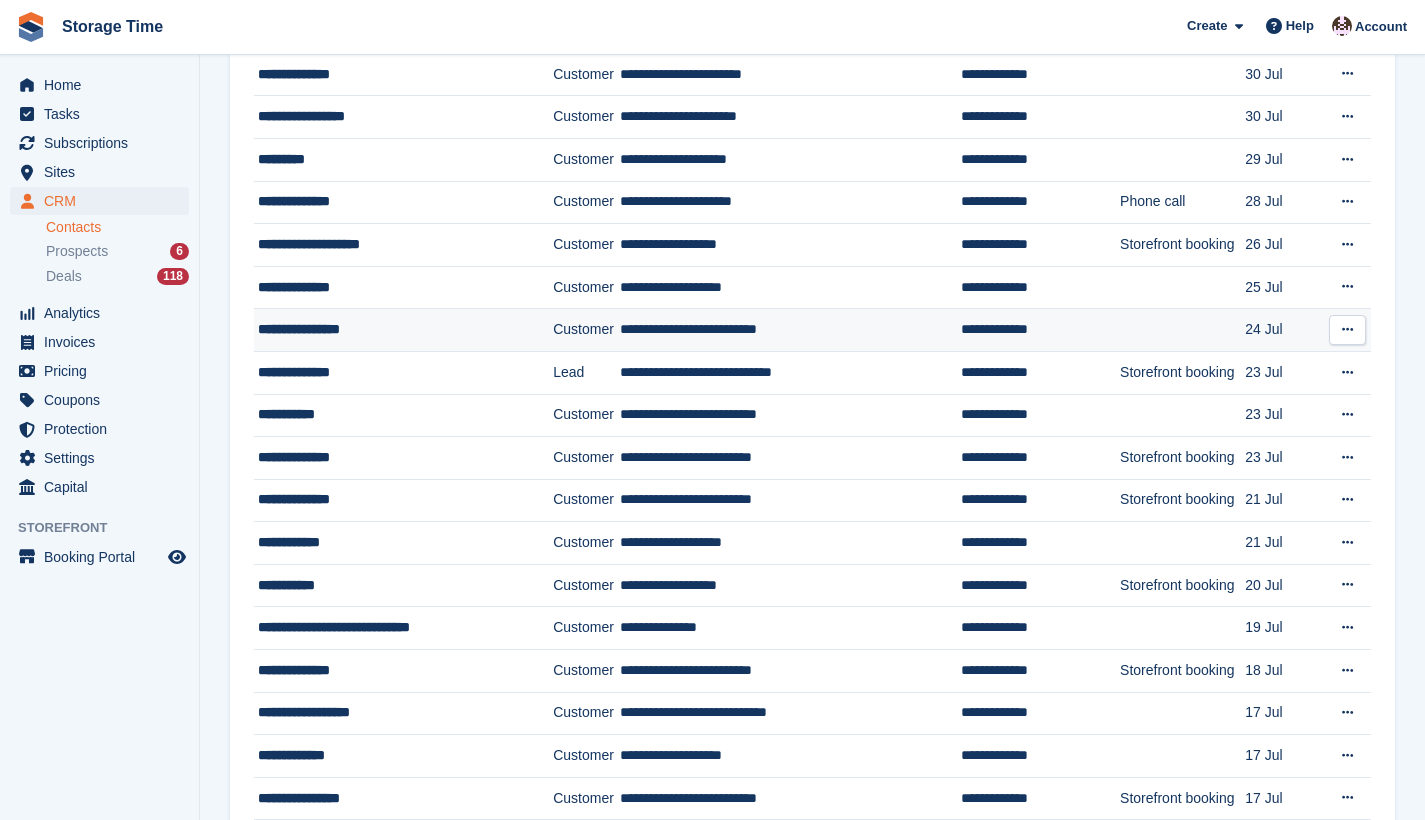 scroll, scrollTop: 0, scrollLeft: 0, axis: both 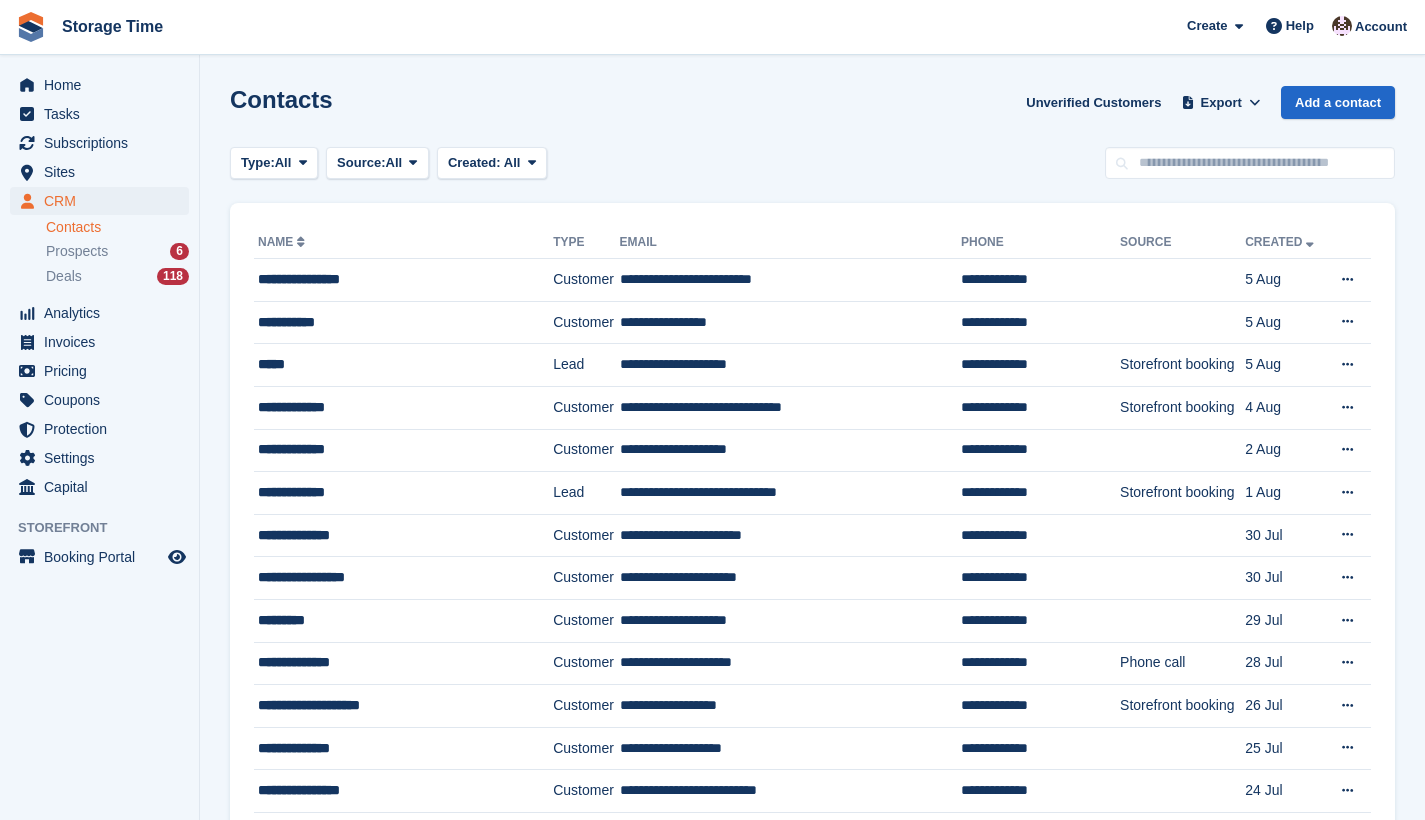 click on "Contacts" at bounding box center (117, 227) 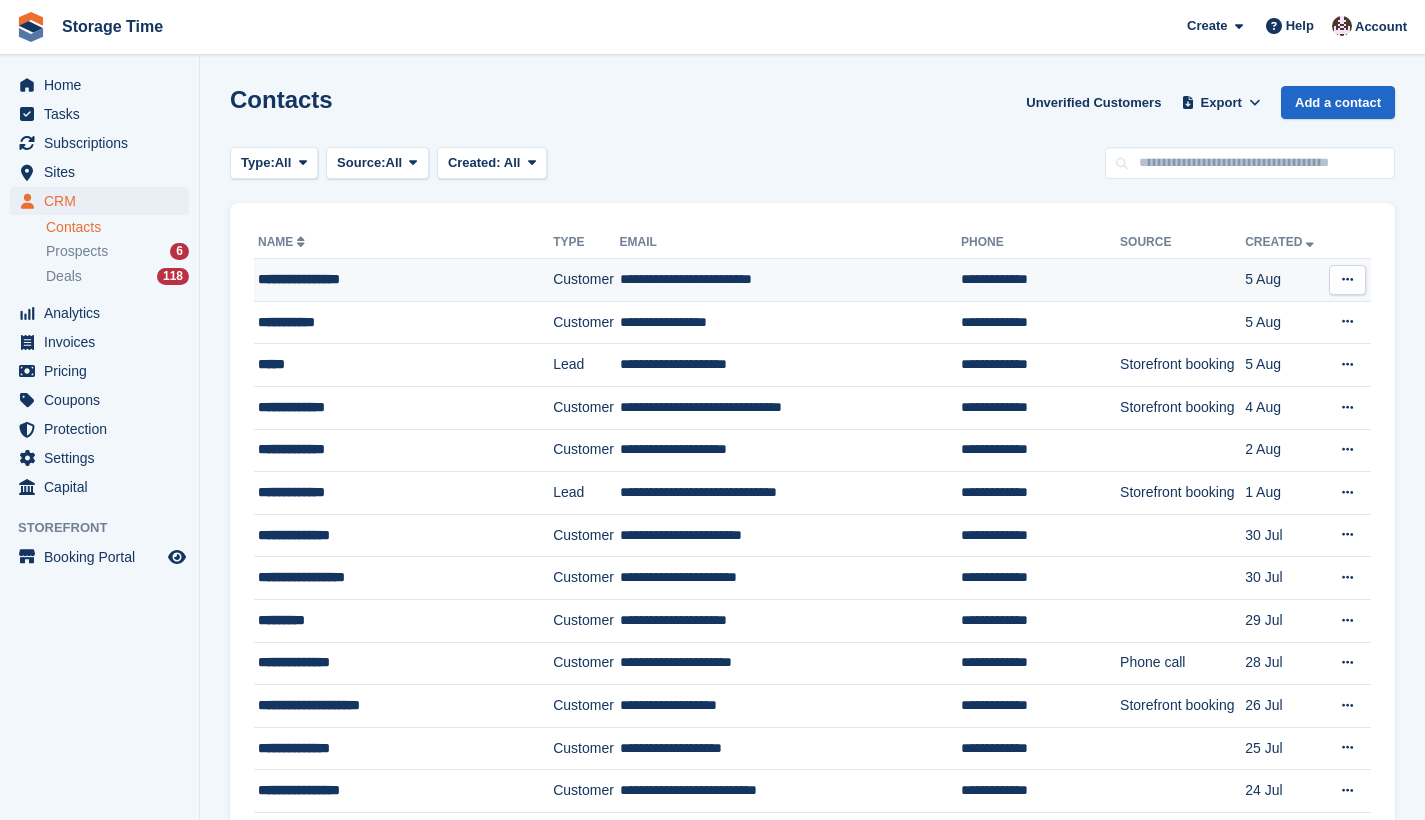 click at bounding box center [1347, 280] 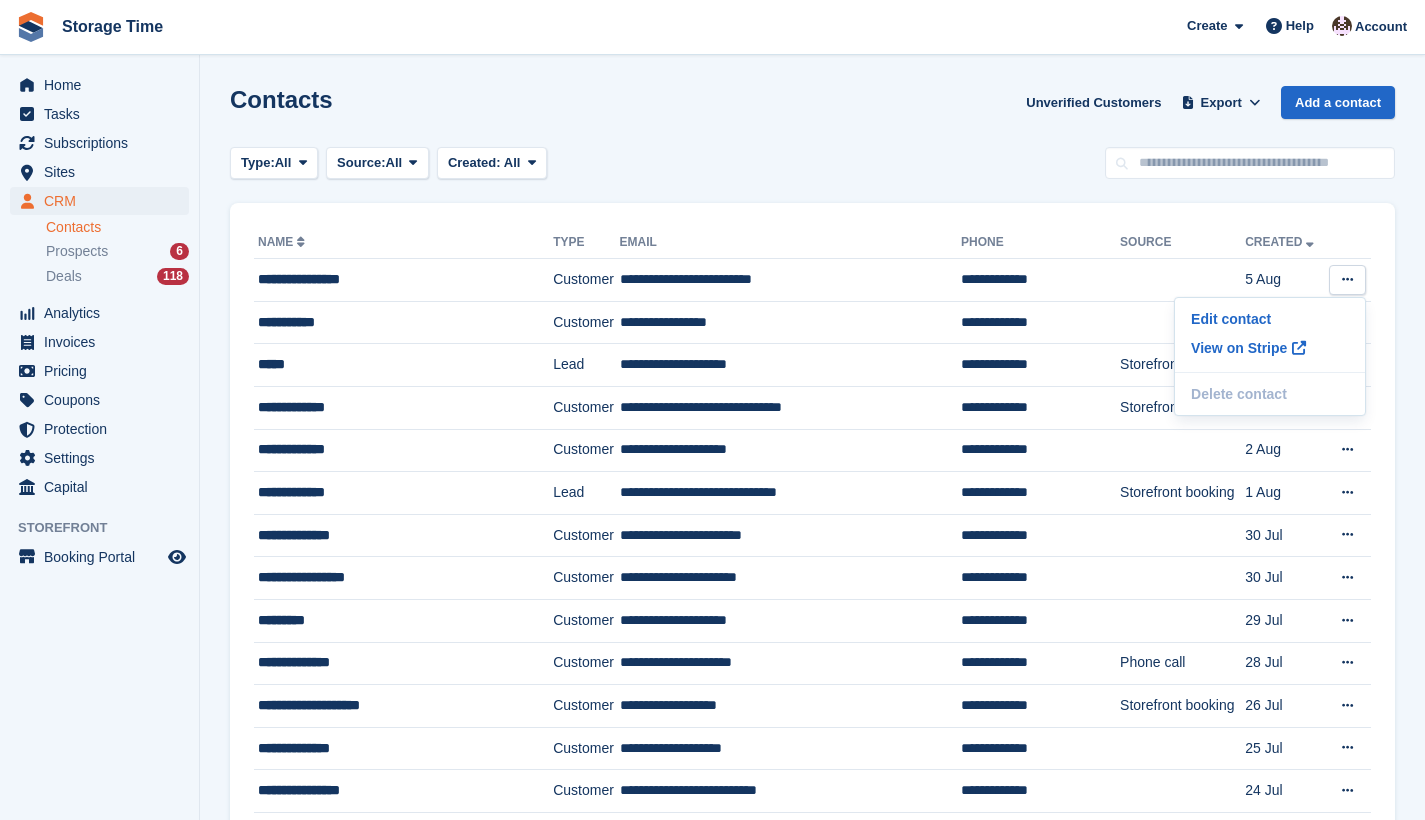 click on "Contacts
Unverified Customers
Export
Export Contacts
Export a CSV of all Contacts which match the current filters.
Please allow time for large exports.
Start Export
Add a contact" at bounding box center (812, 114) 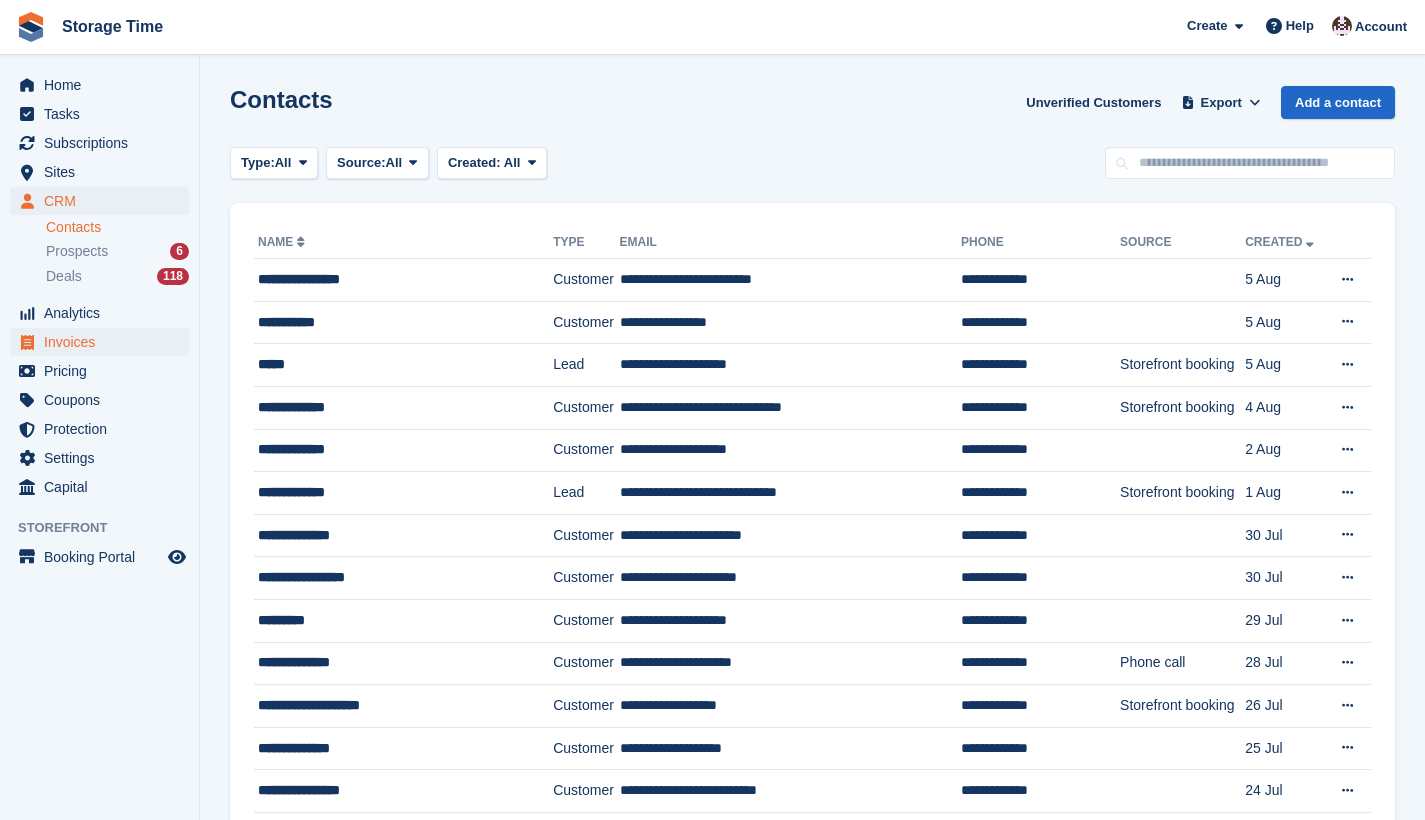 click on "Invoices" at bounding box center [104, 342] 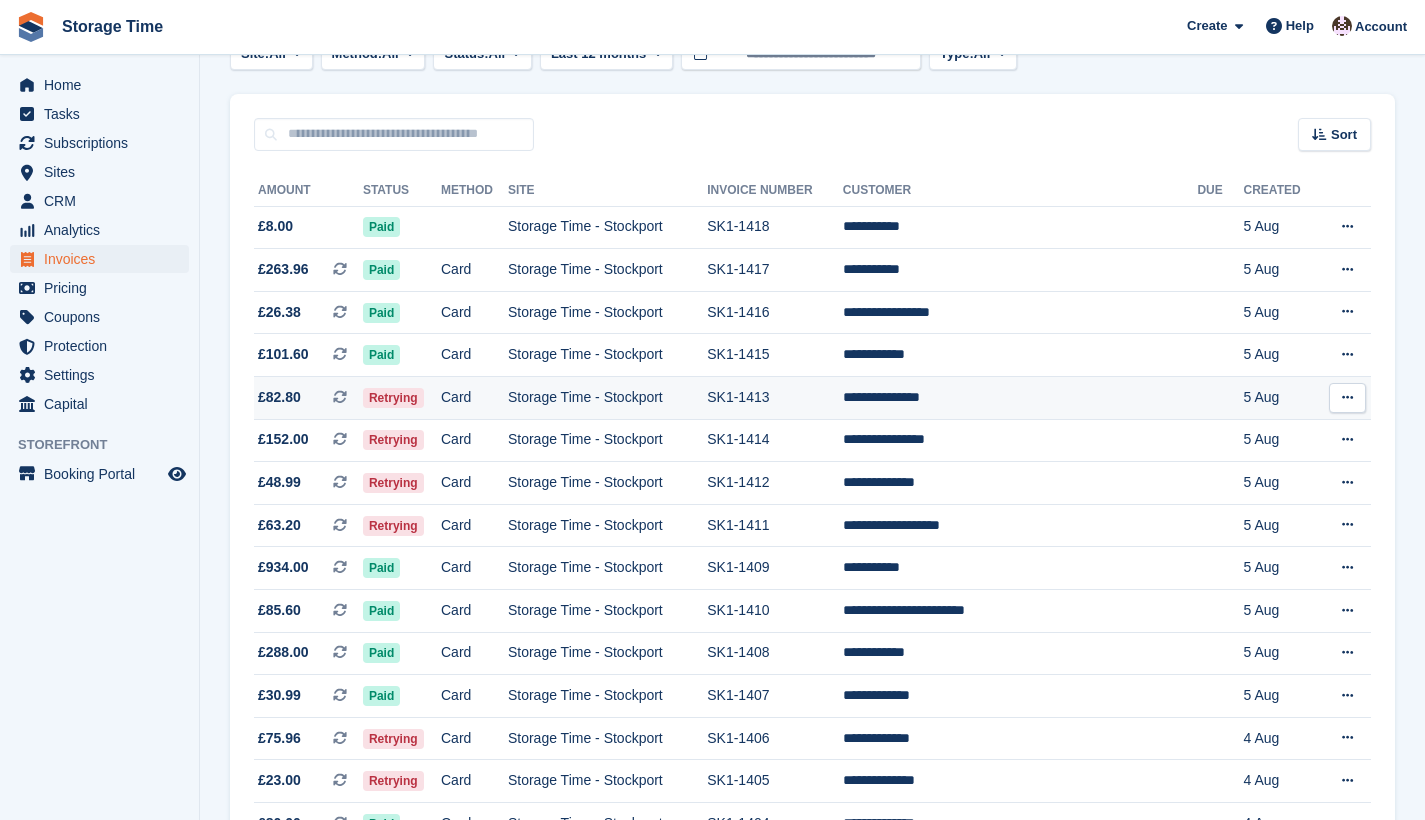 scroll, scrollTop: 0, scrollLeft: 0, axis: both 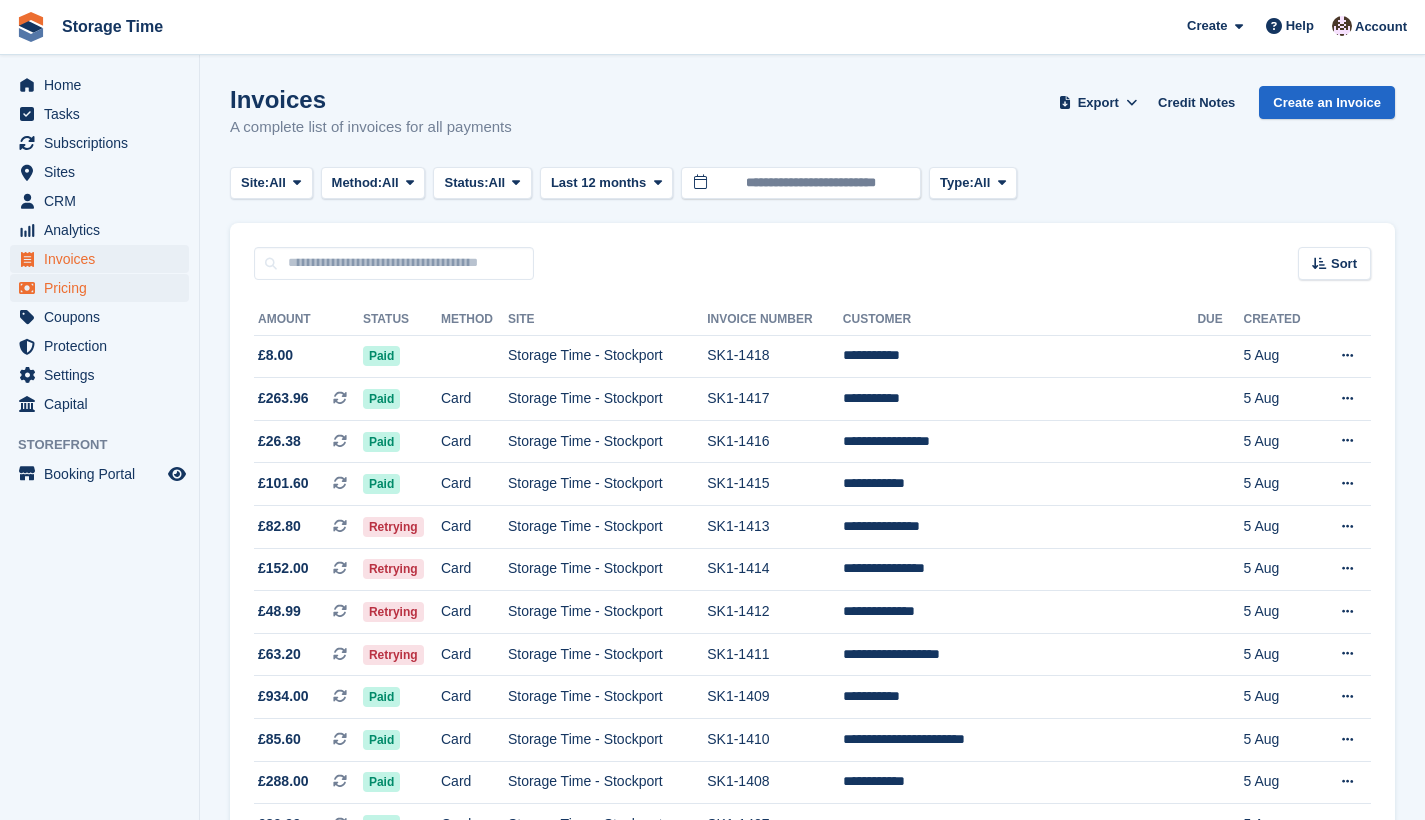 click on "Pricing" at bounding box center [104, 288] 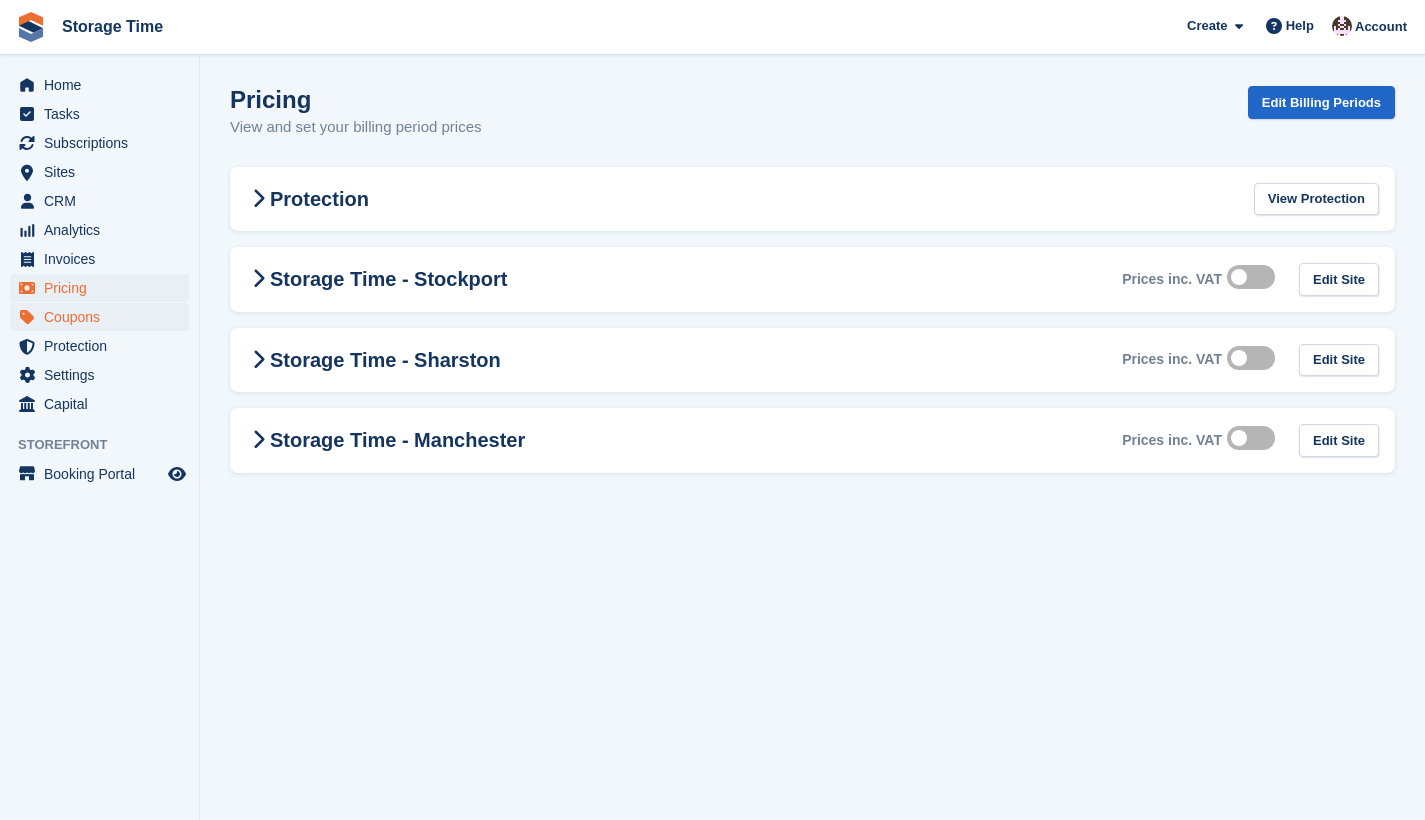 click on "Coupons" at bounding box center (104, 317) 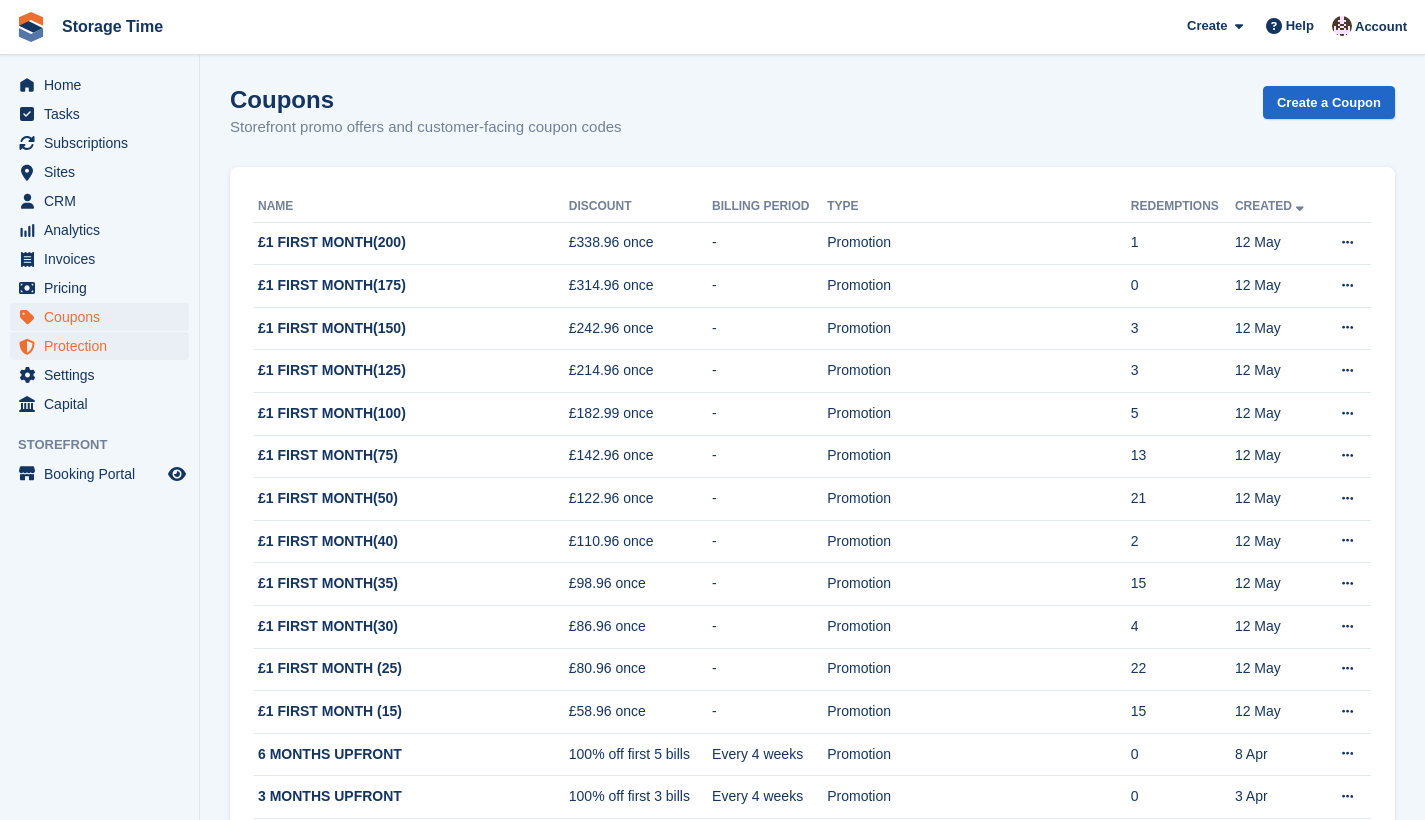 click on "Protection" at bounding box center [104, 346] 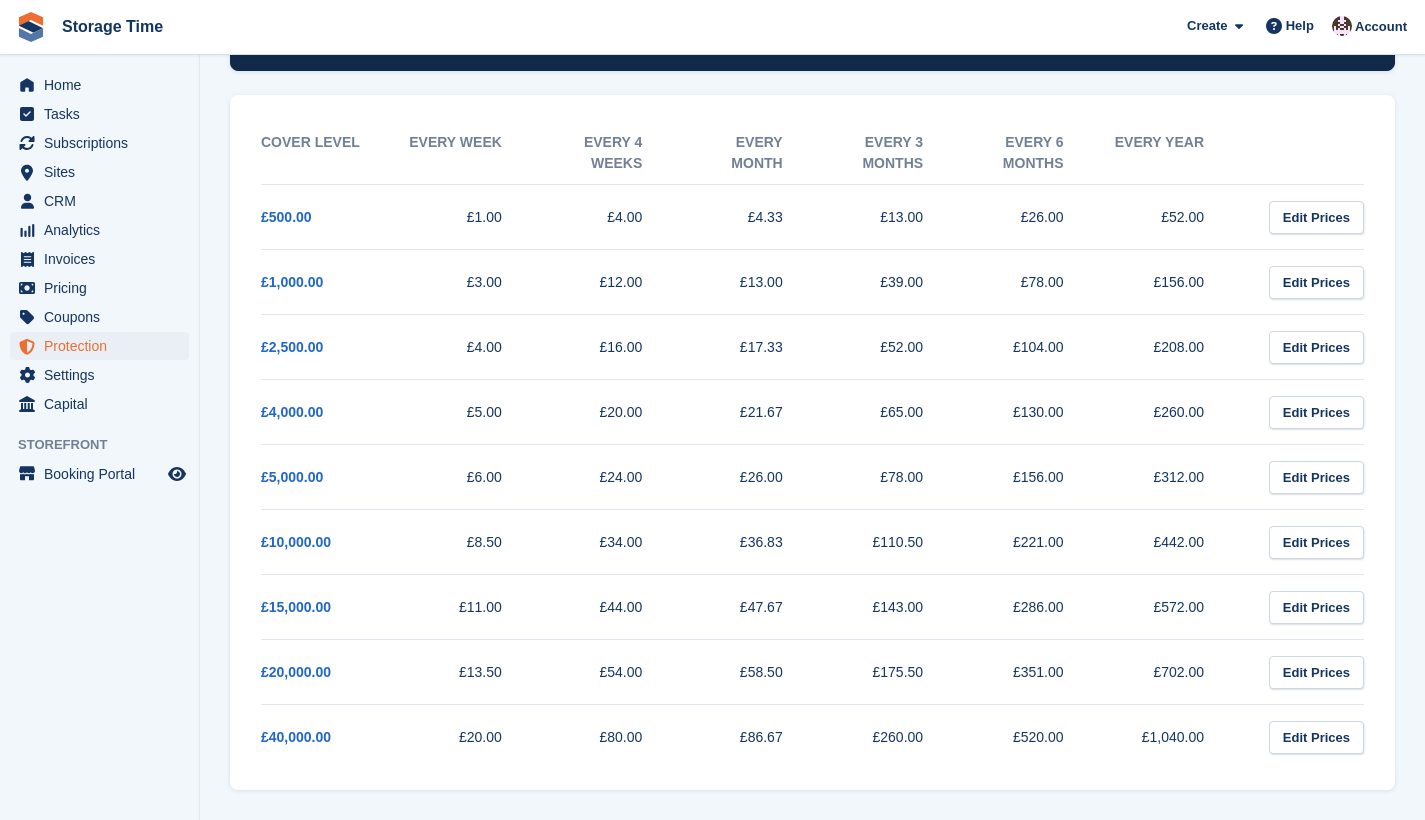 scroll, scrollTop: 0, scrollLeft: 0, axis: both 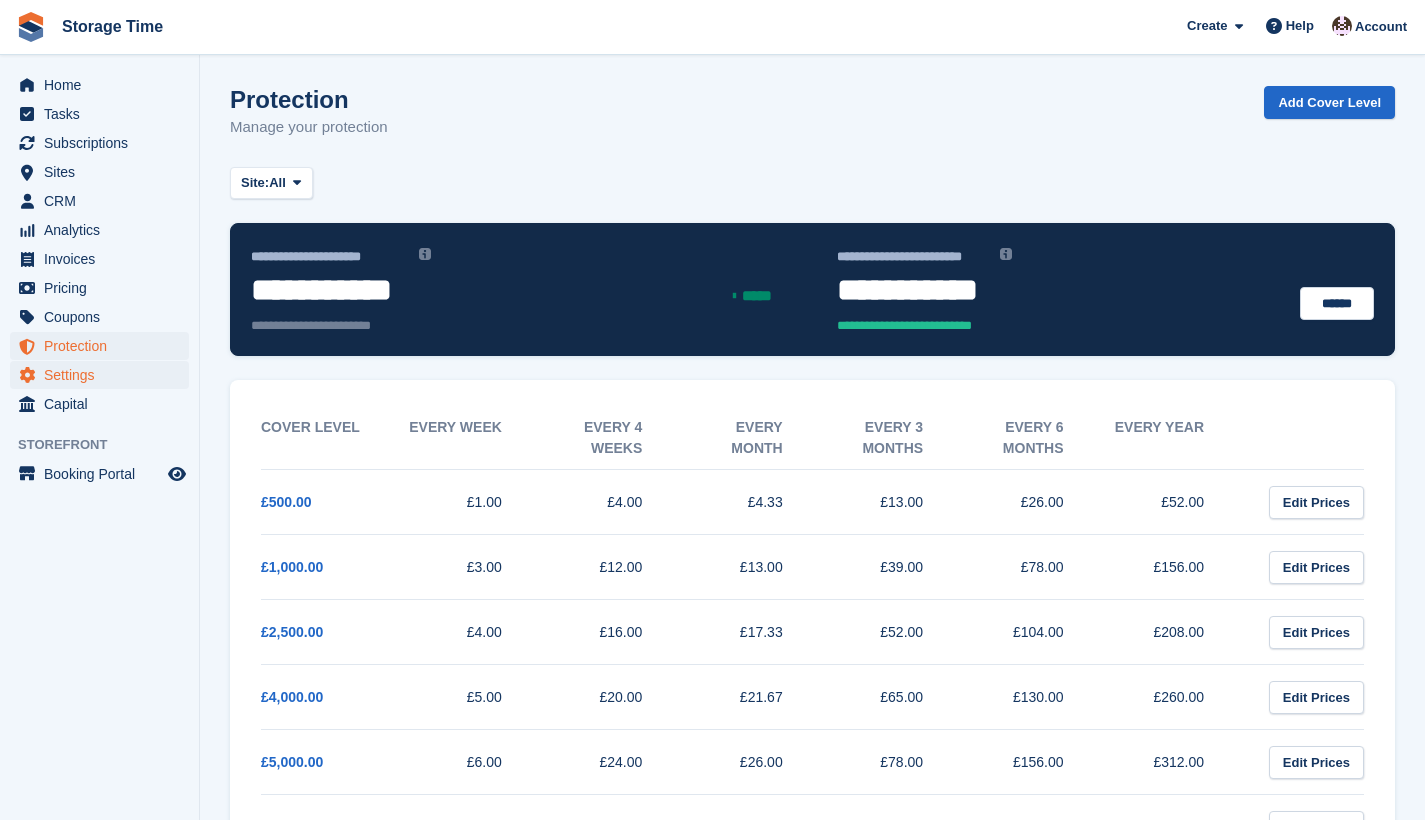 click on "Settings" at bounding box center (104, 375) 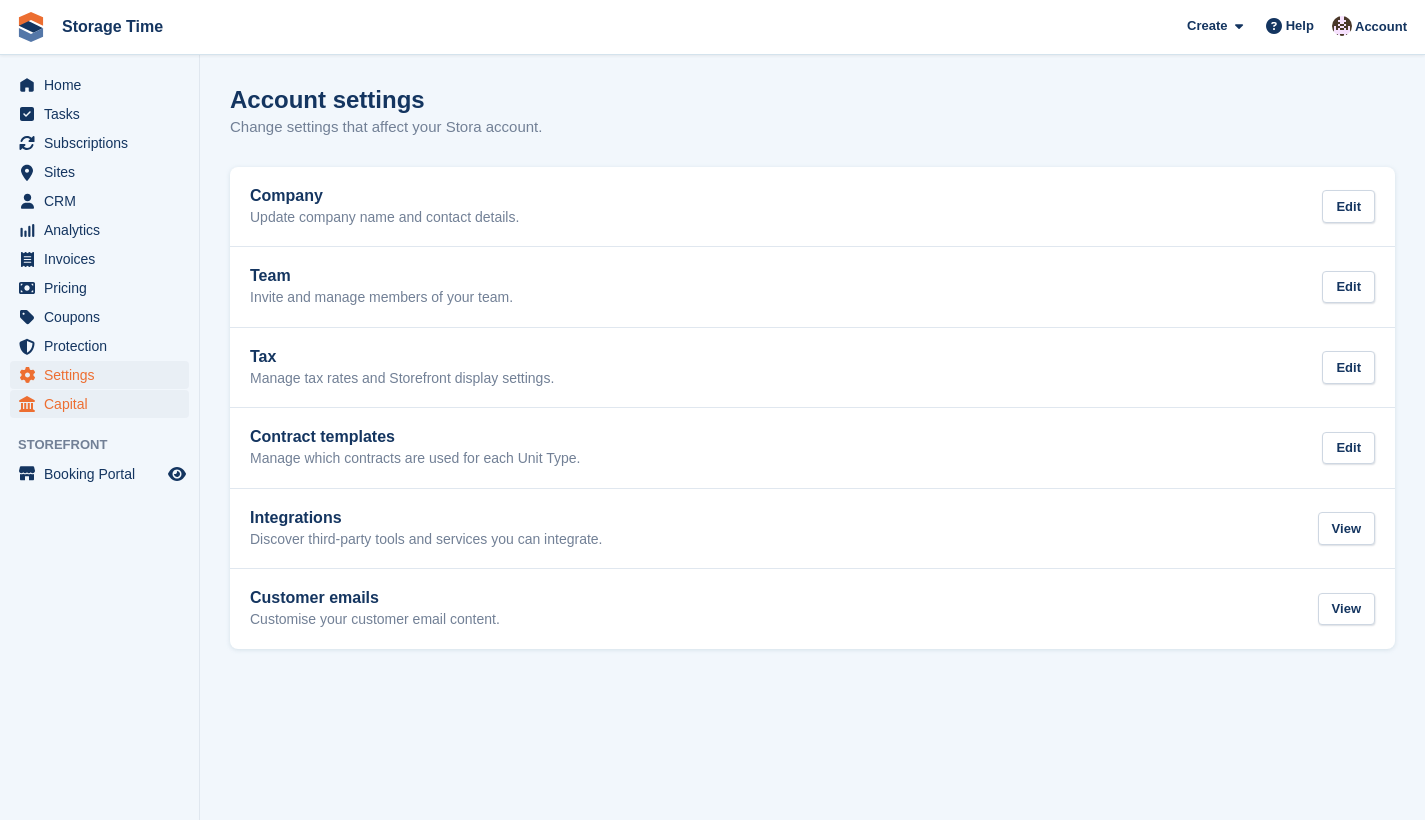 click on "Capital" at bounding box center (104, 404) 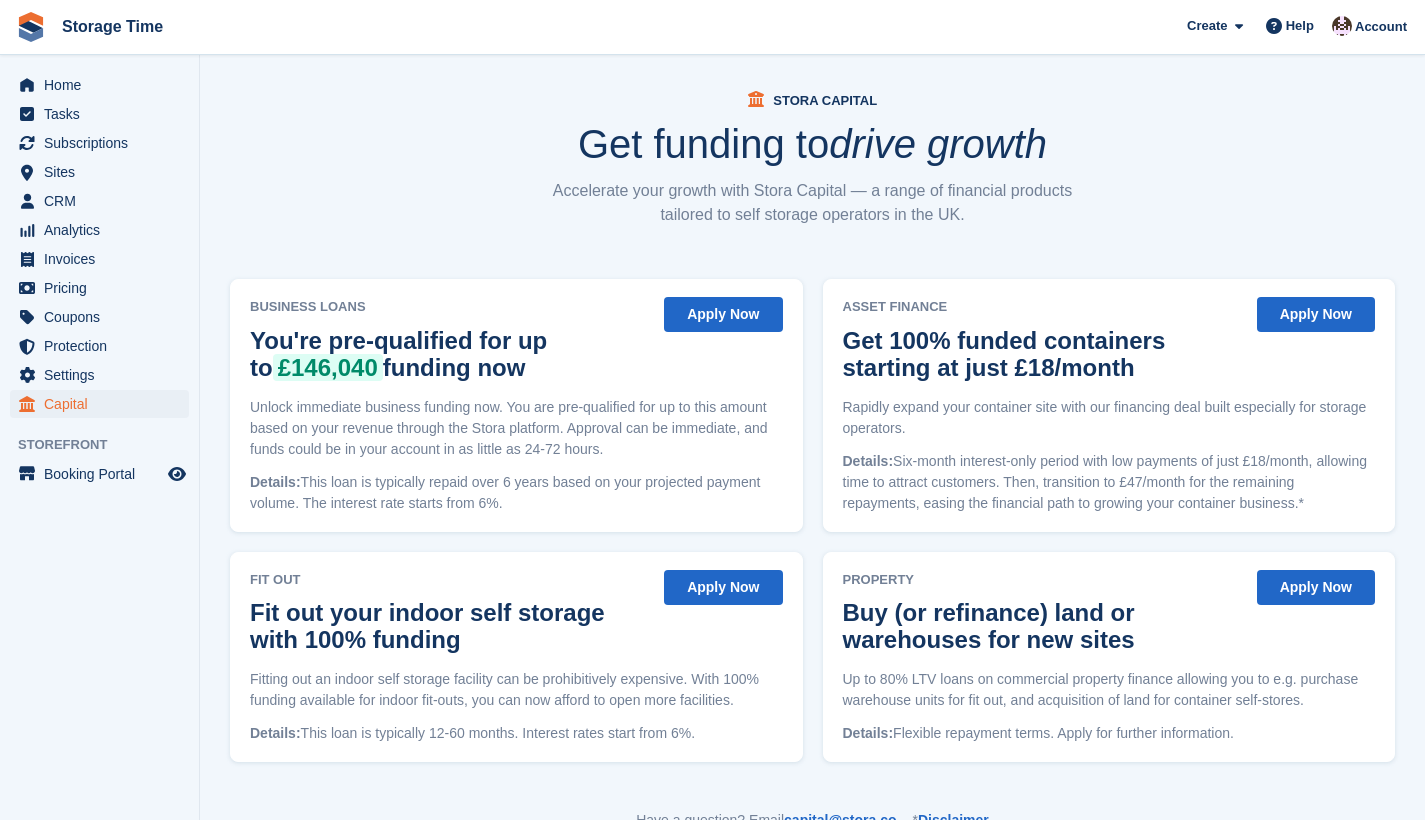 scroll, scrollTop: 0, scrollLeft: 0, axis: both 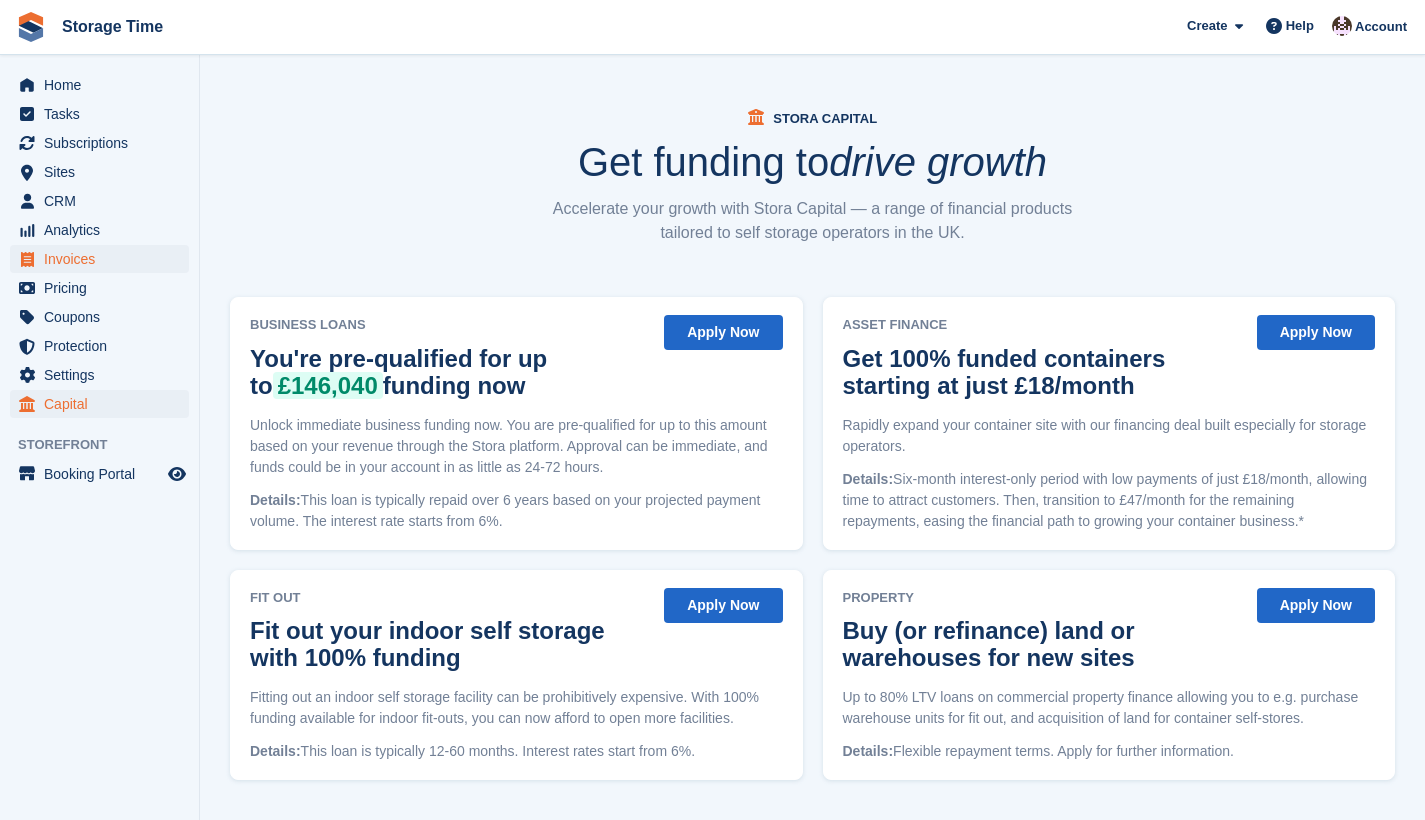 click on "Invoices" at bounding box center (104, 259) 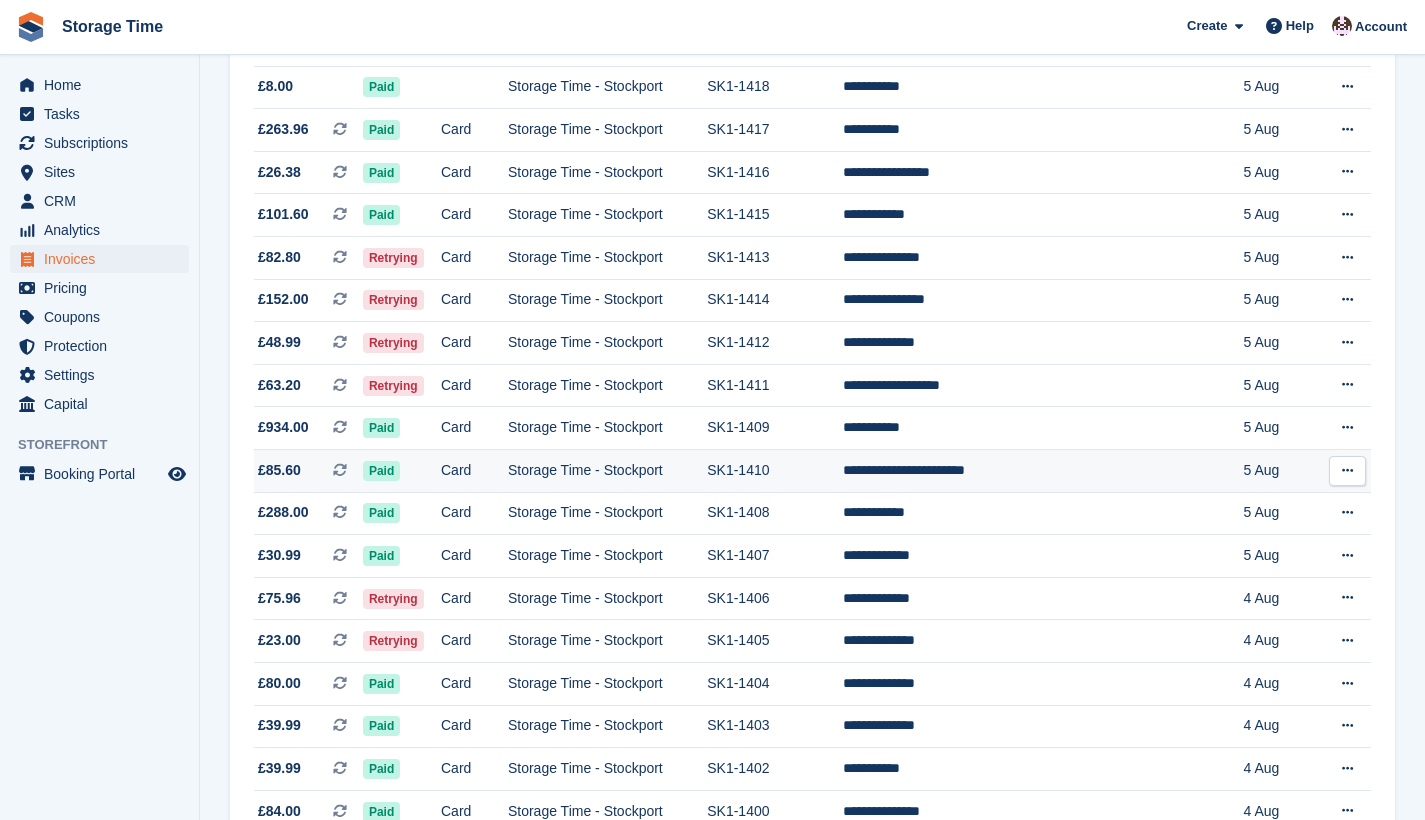 scroll, scrollTop: 0, scrollLeft: 0, axis: both 